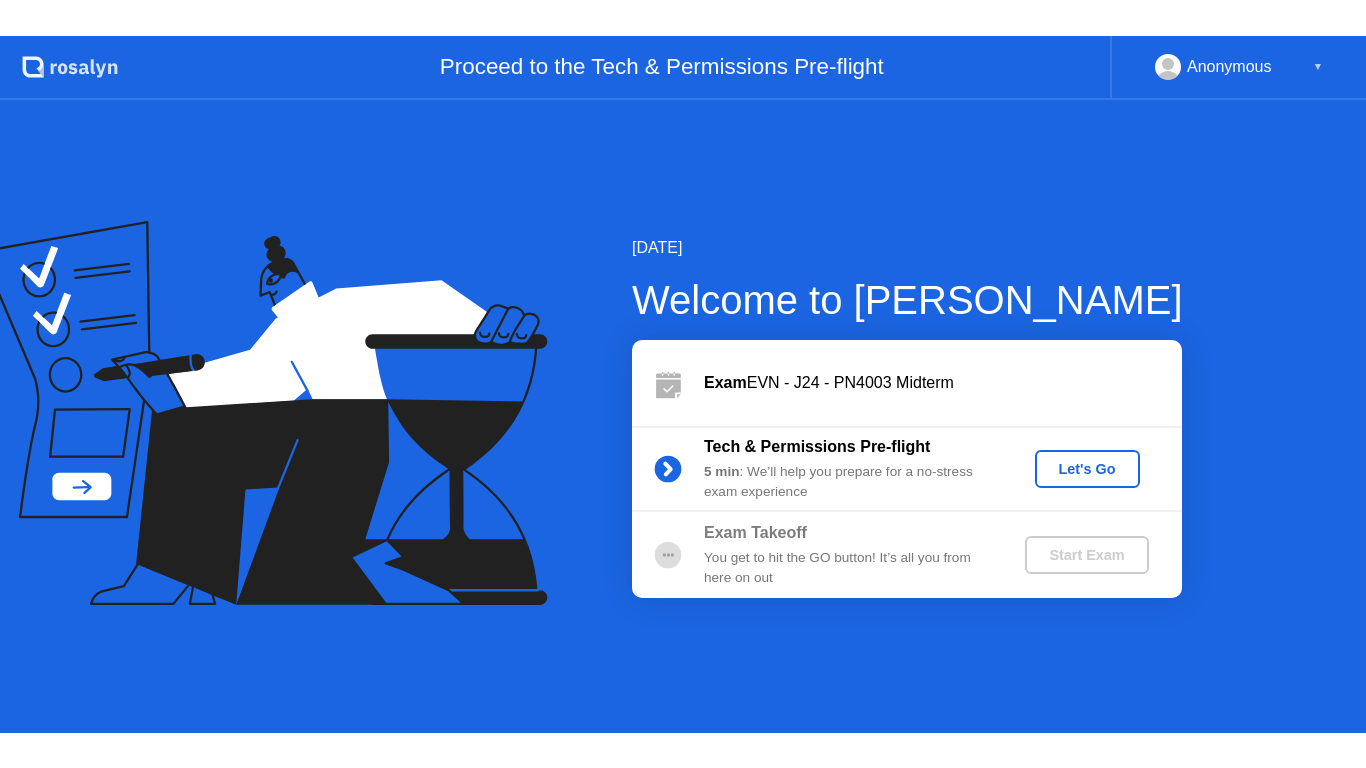 scroll, scrollTop: 0, scrollLeft: 0, axis: both 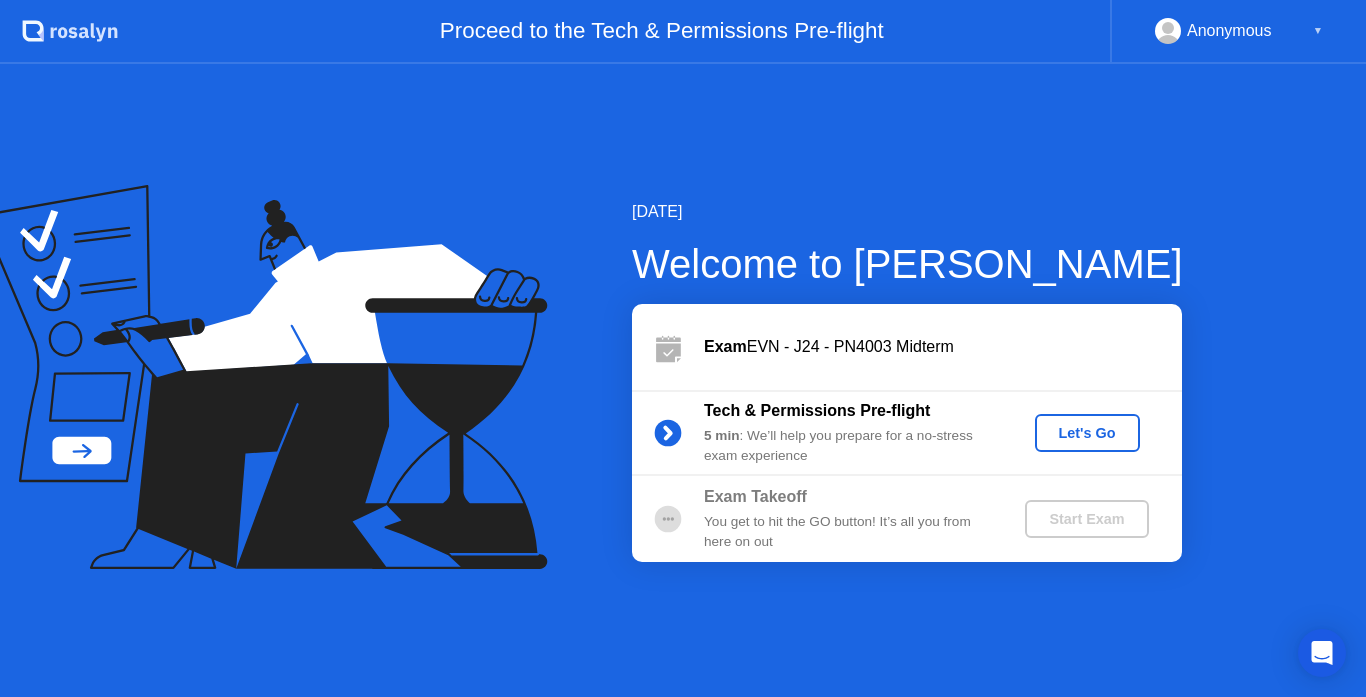 click on "Let's Go" 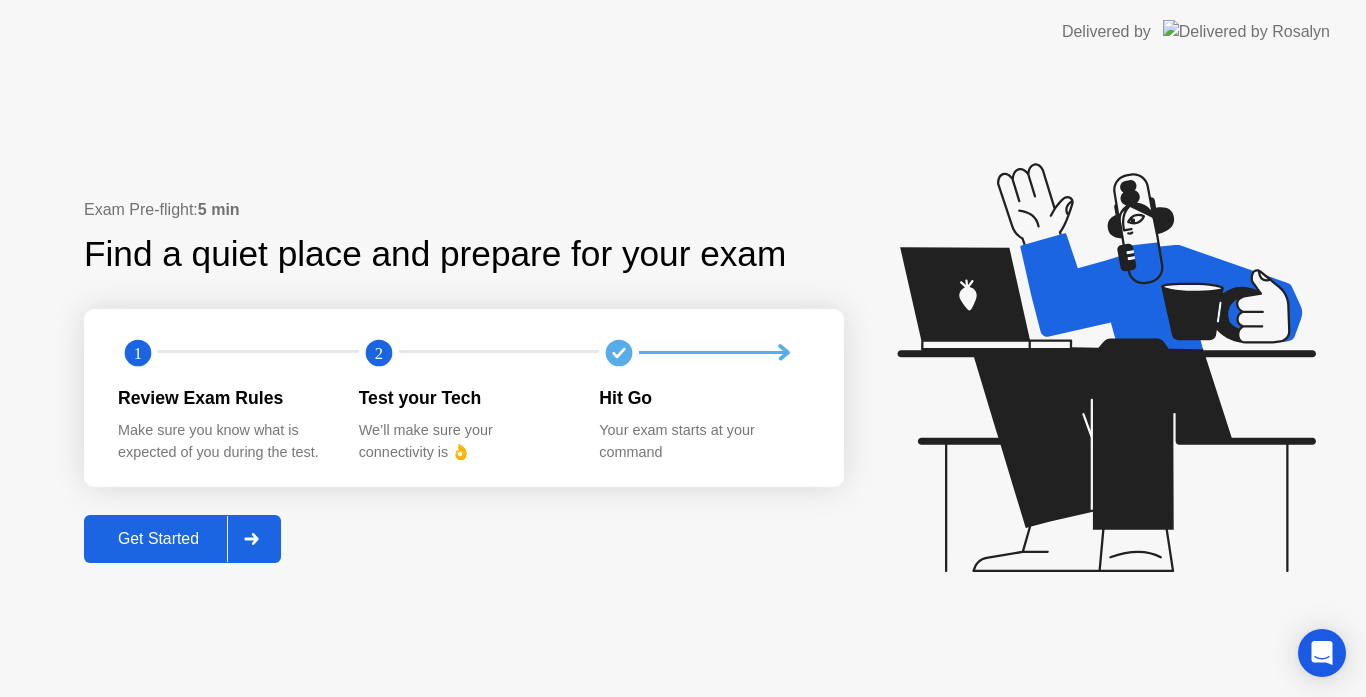 click on "Get Started" 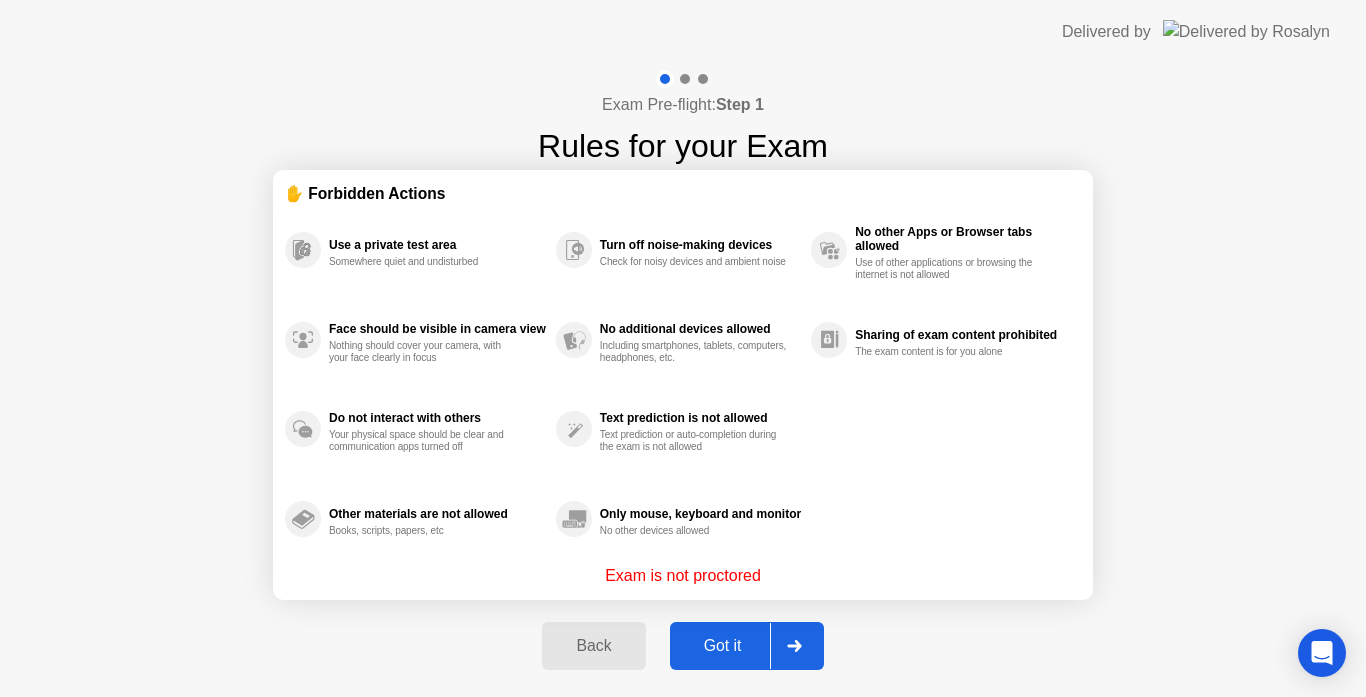click on "Got it" 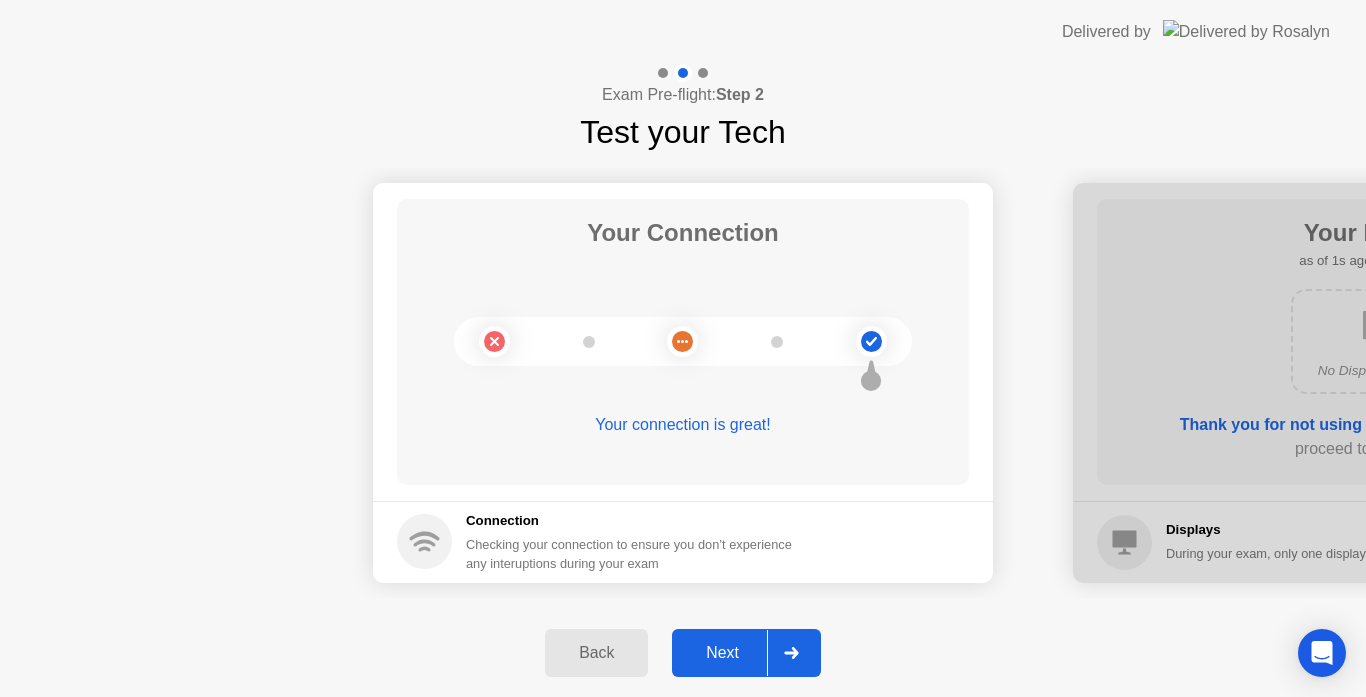 click 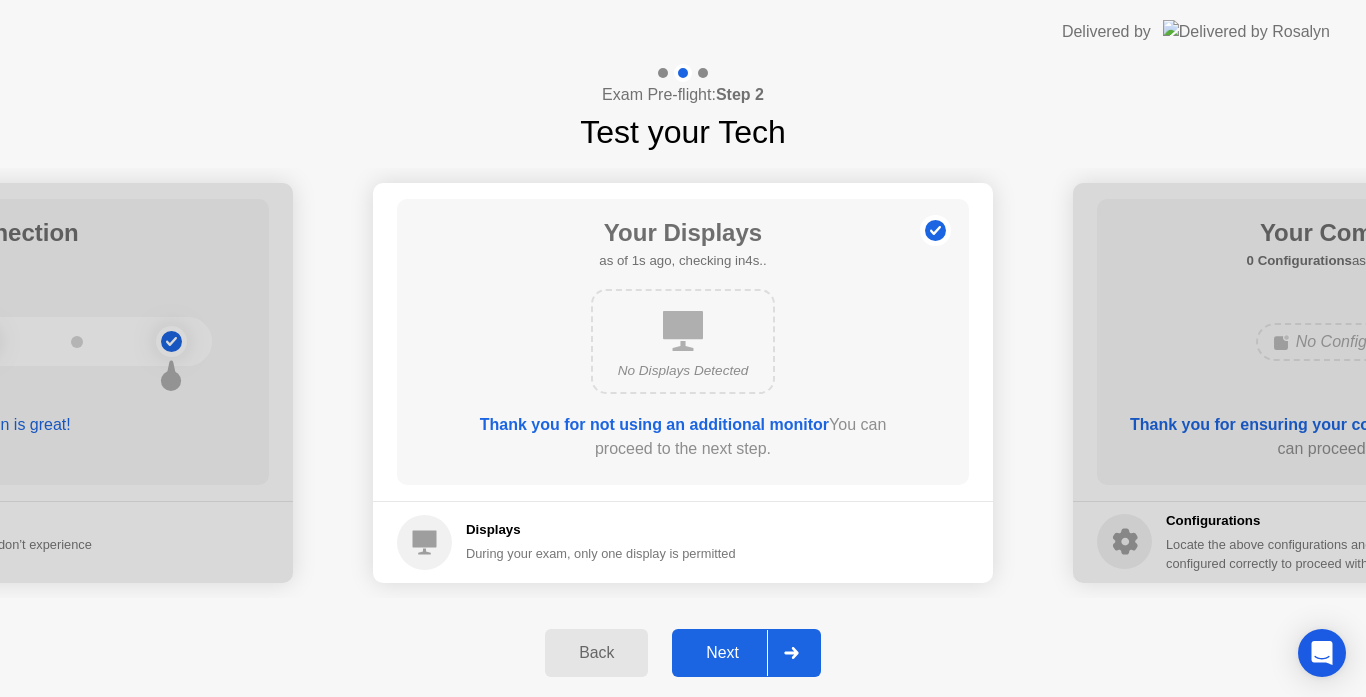 click 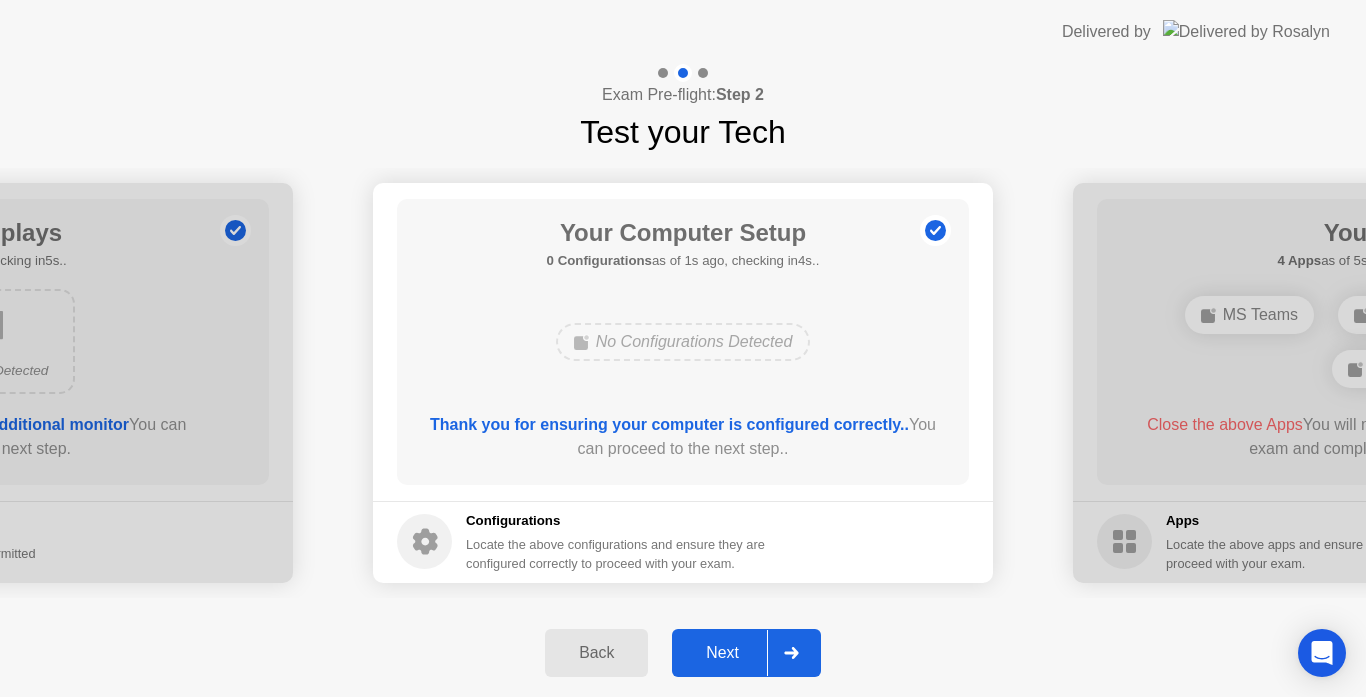 click 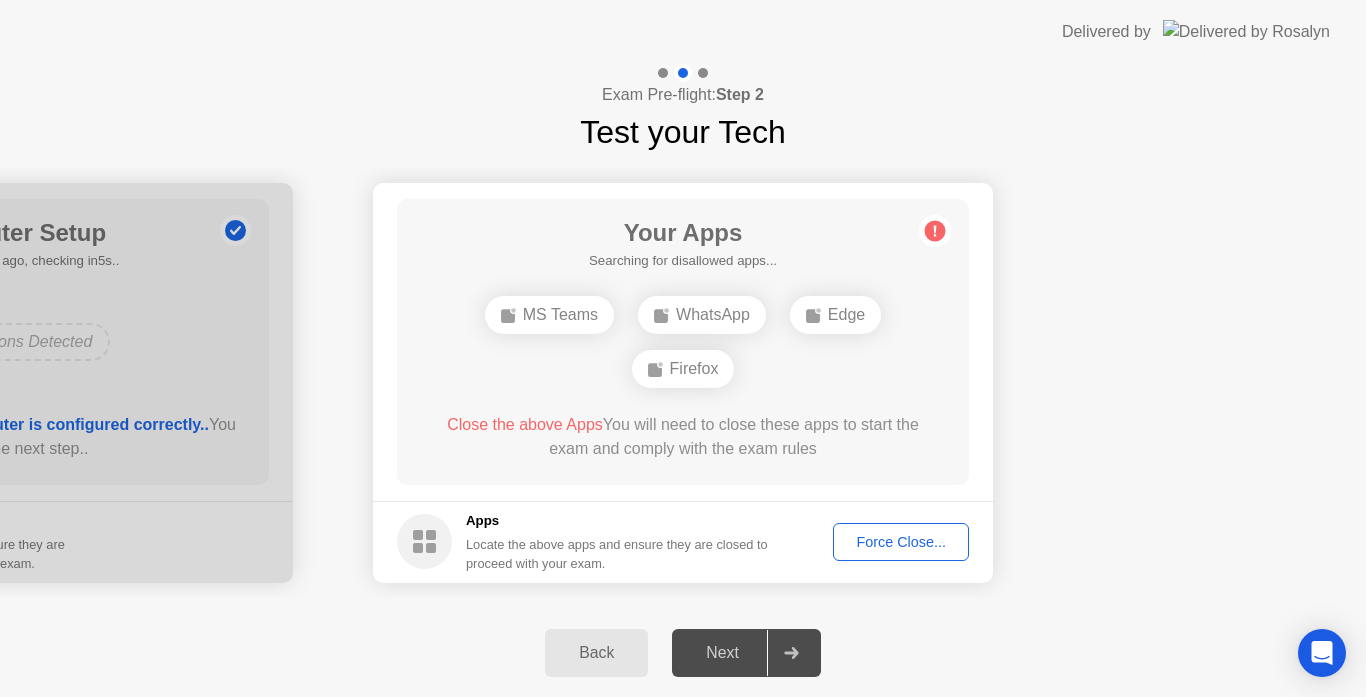click 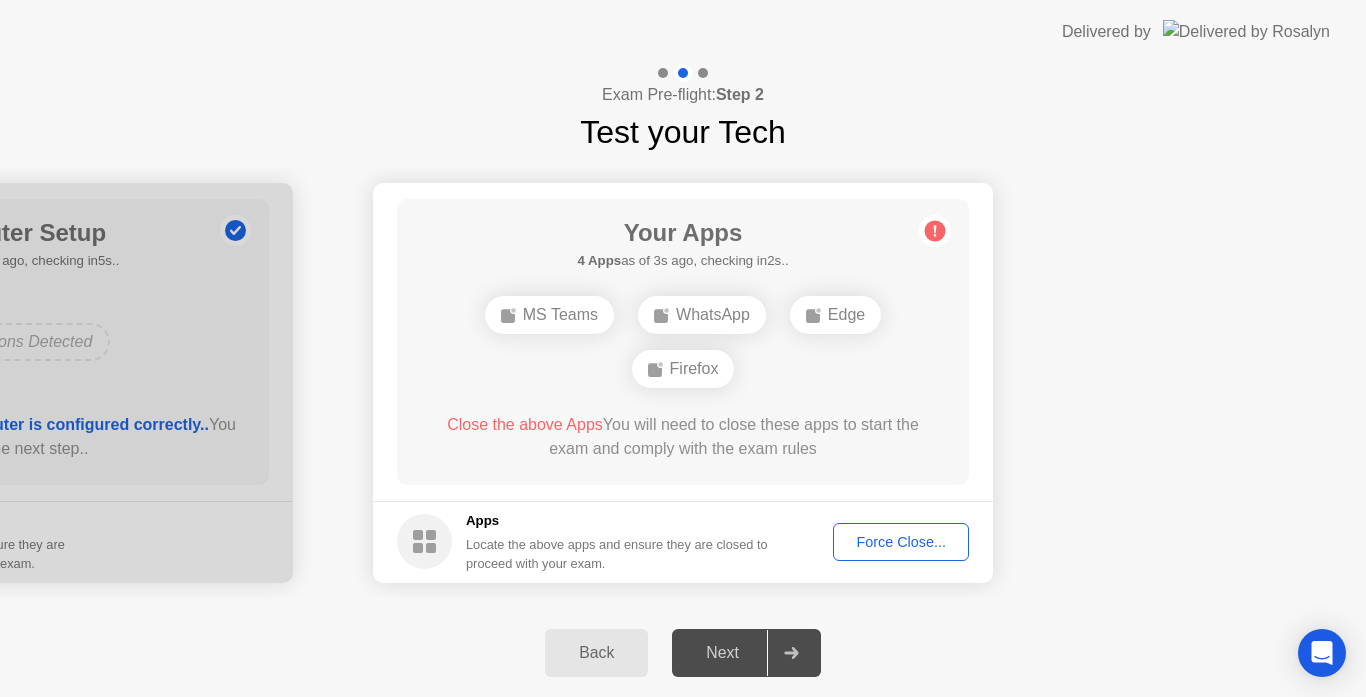 click on "Force Close..." 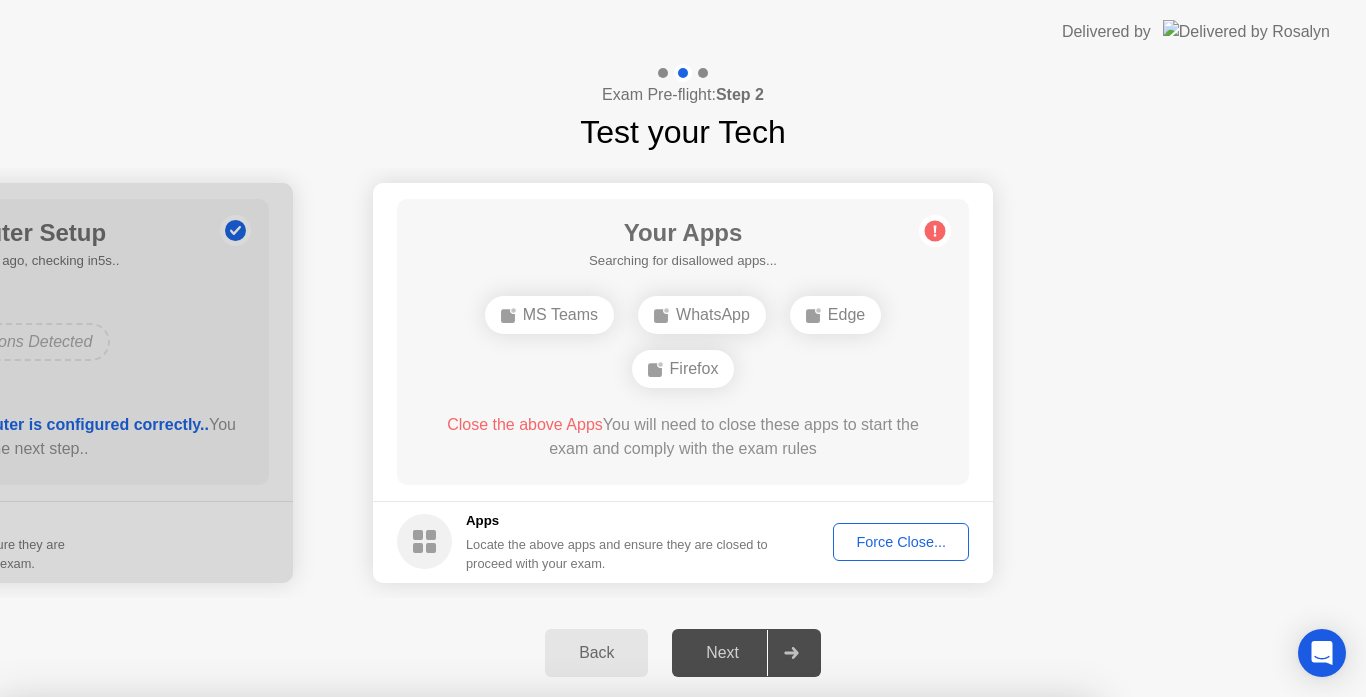 click on "Confirm" at bounding box center [613, 1027] 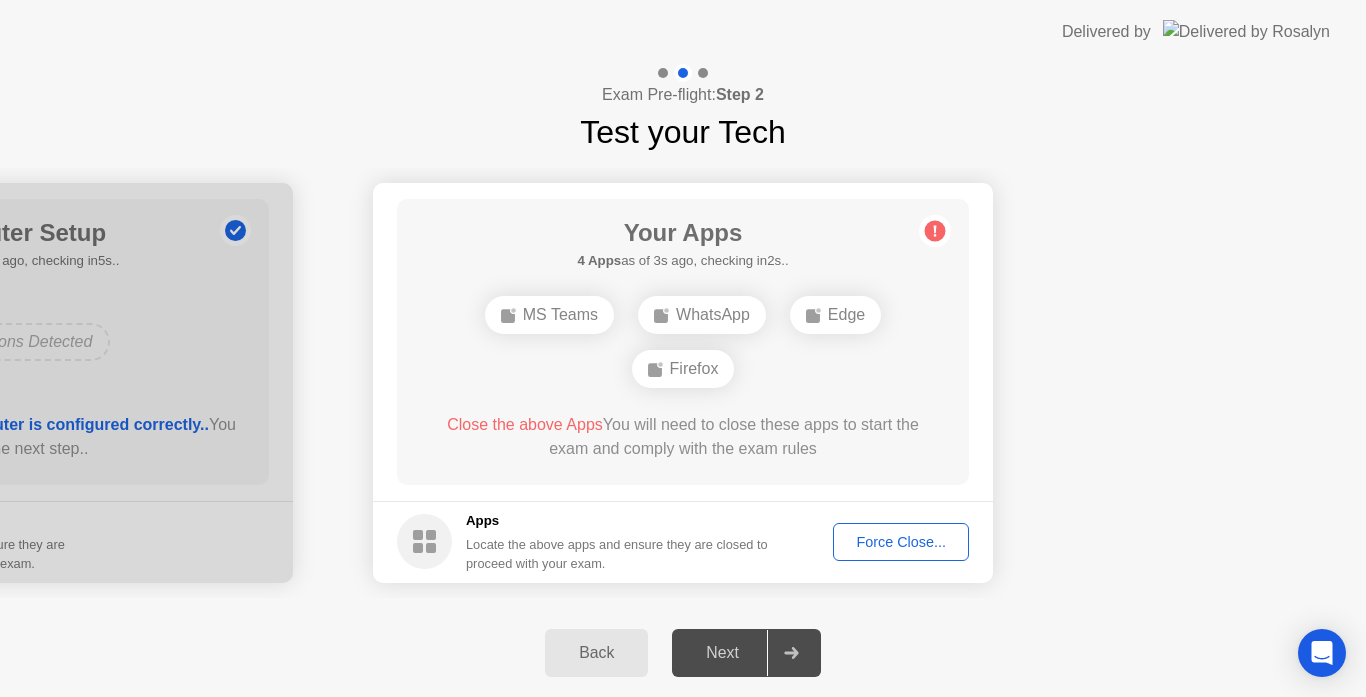 click 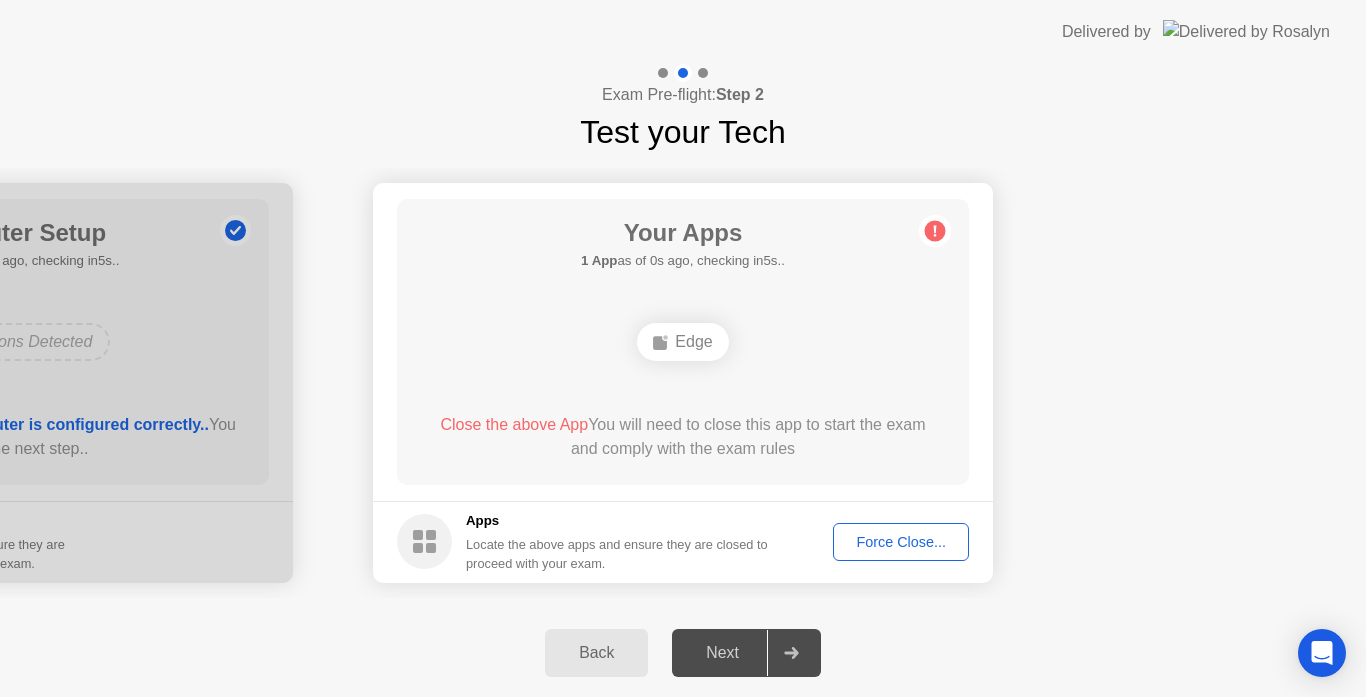 click on "Close the above App" 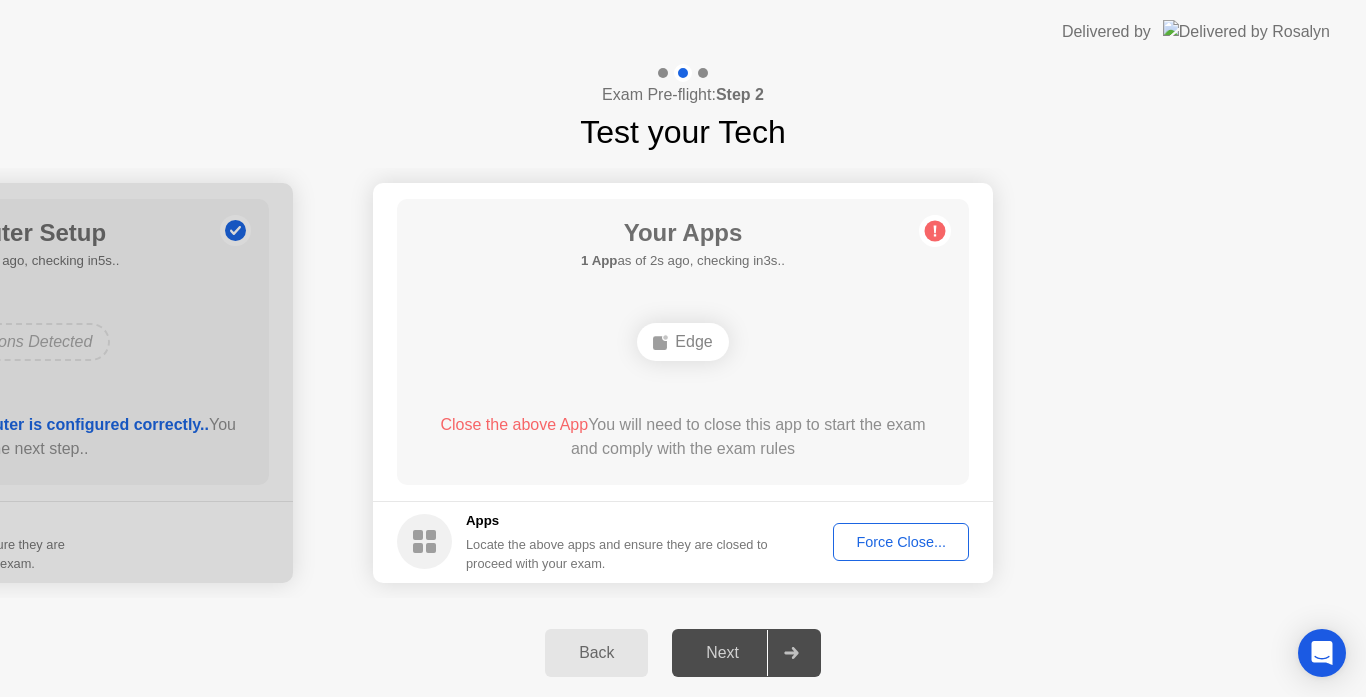 click on "Close the above App" 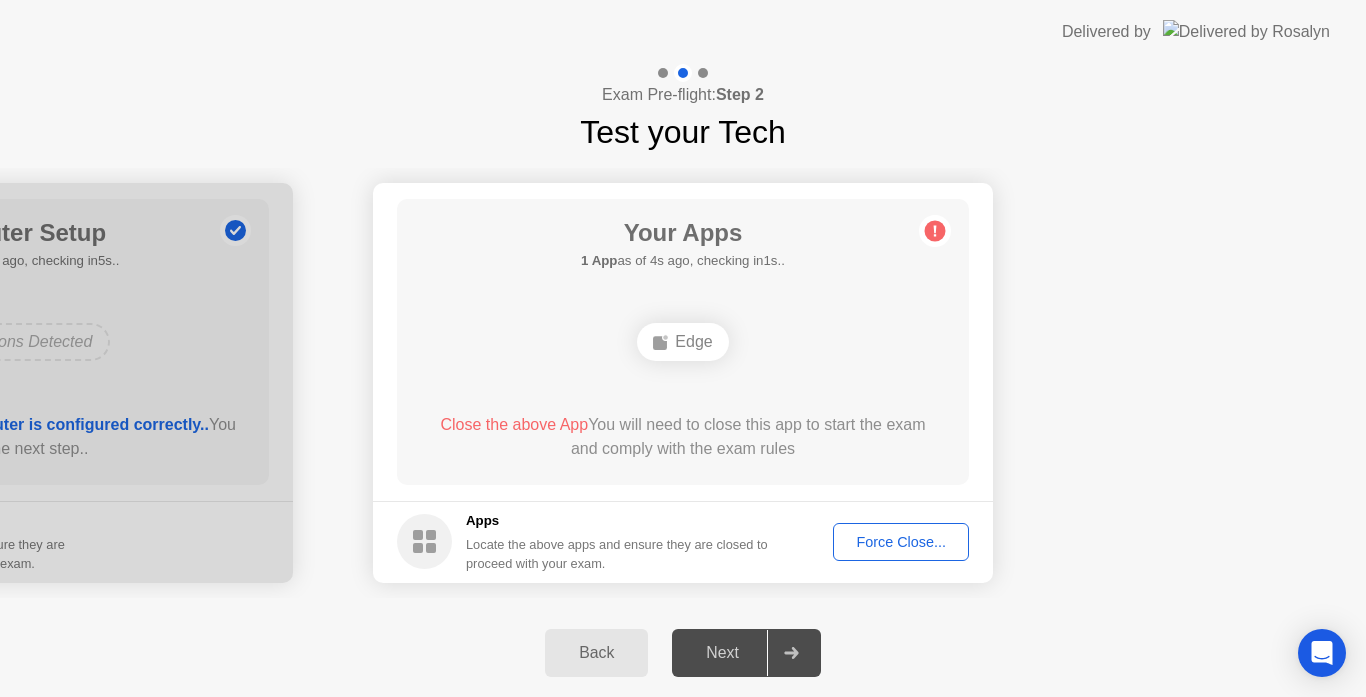 click on "Your Apps 1 App  as of 4s ago, checking in1s..  Edge  Close the above App  You will need to close this app to start the exam and comply with the exam rules" 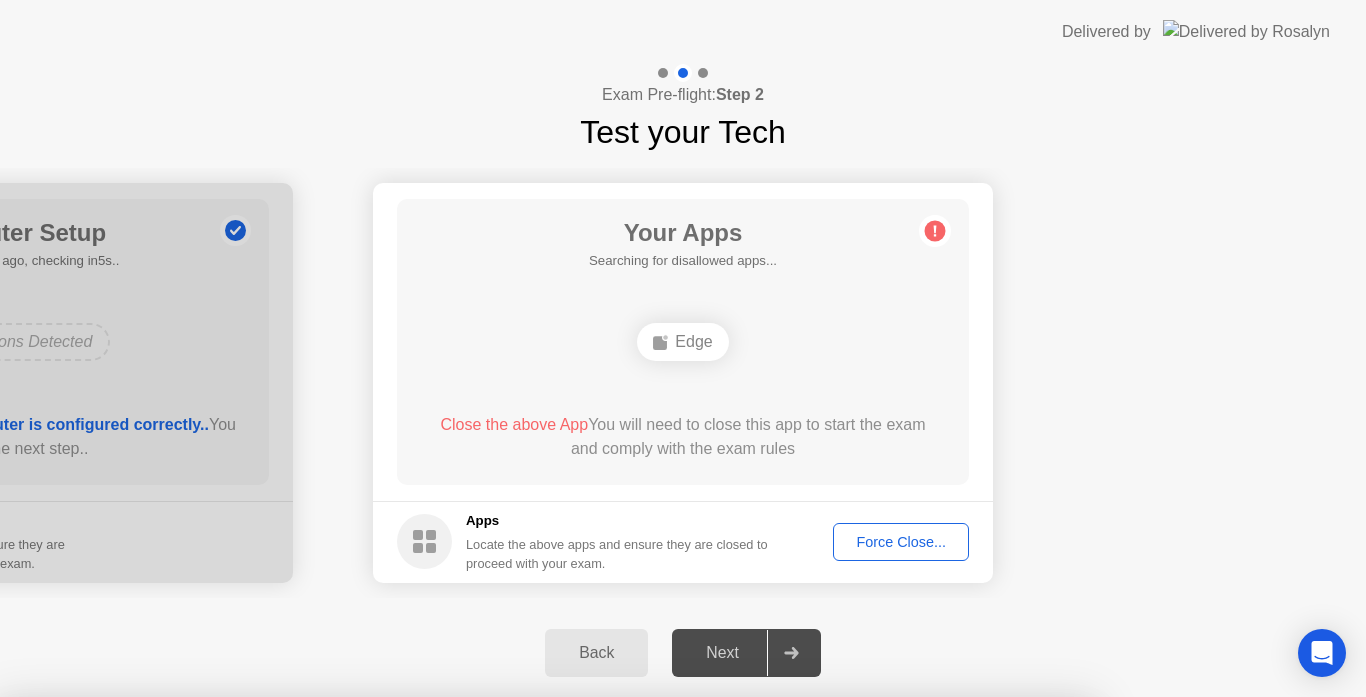 click on "No" at bounding box center (594, 810) 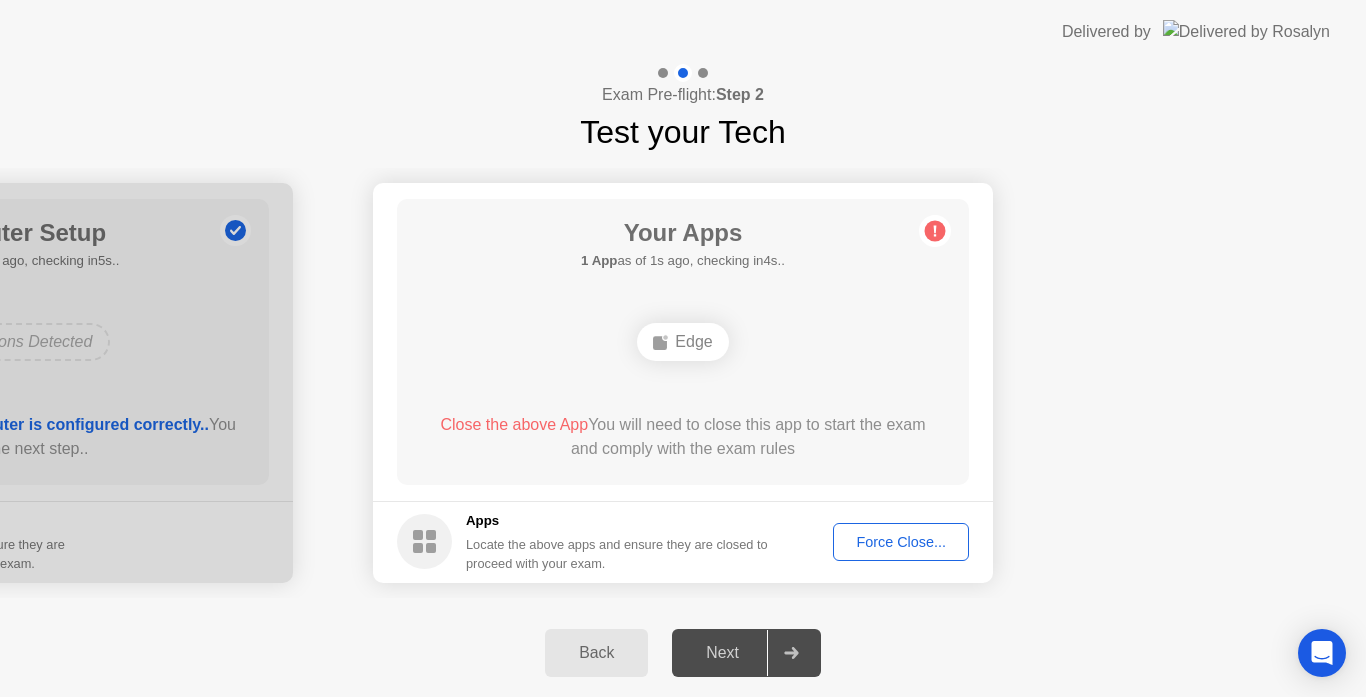 click on "Back" 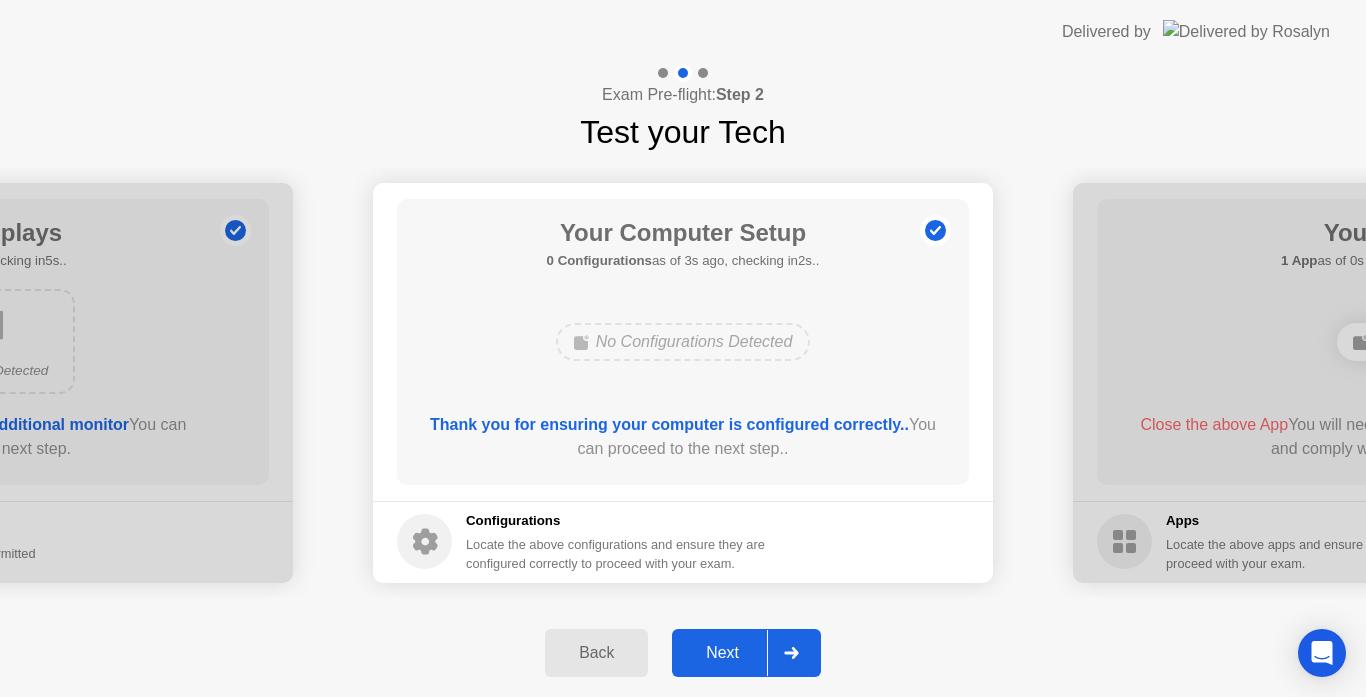 click 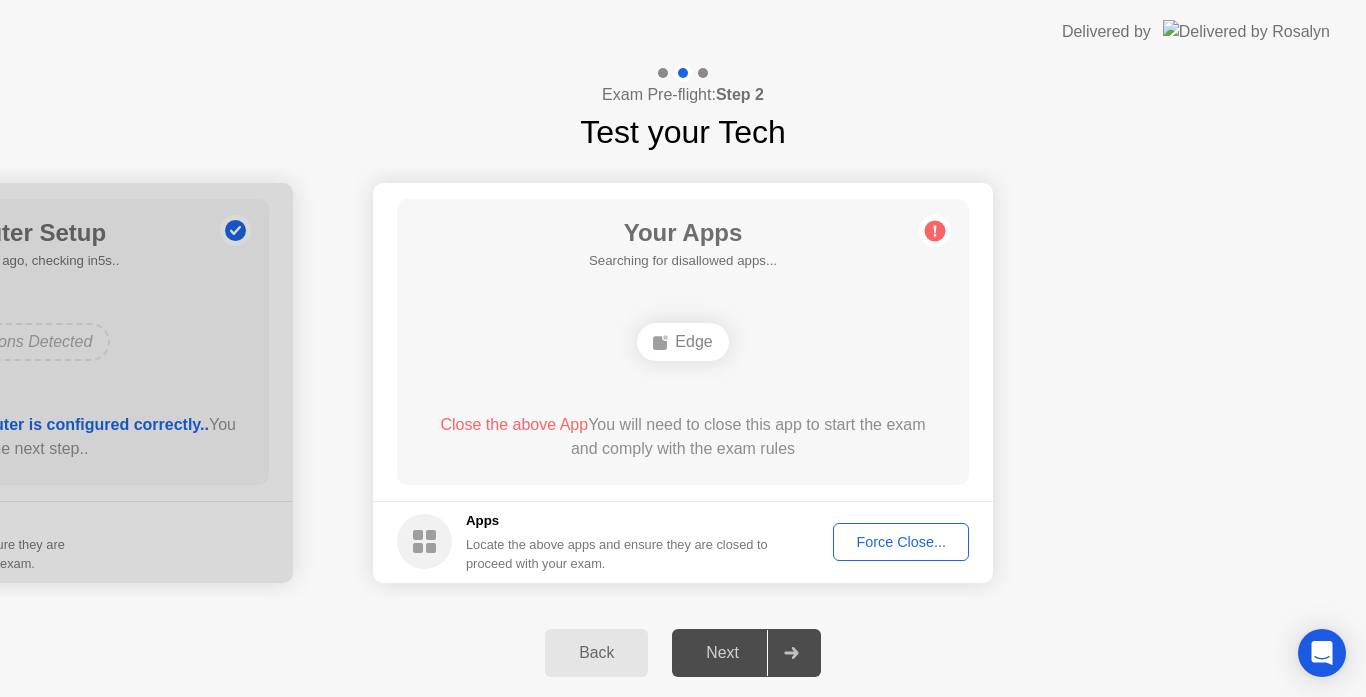 click 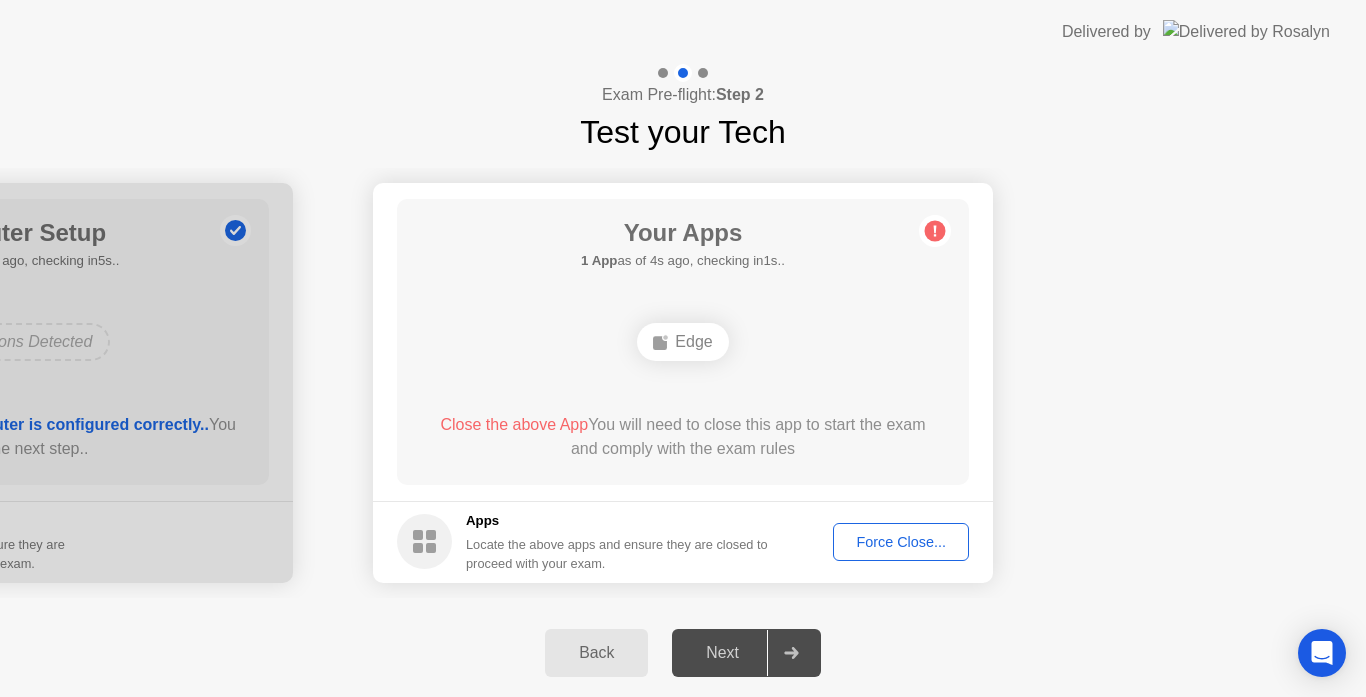 click on "Force Close..." 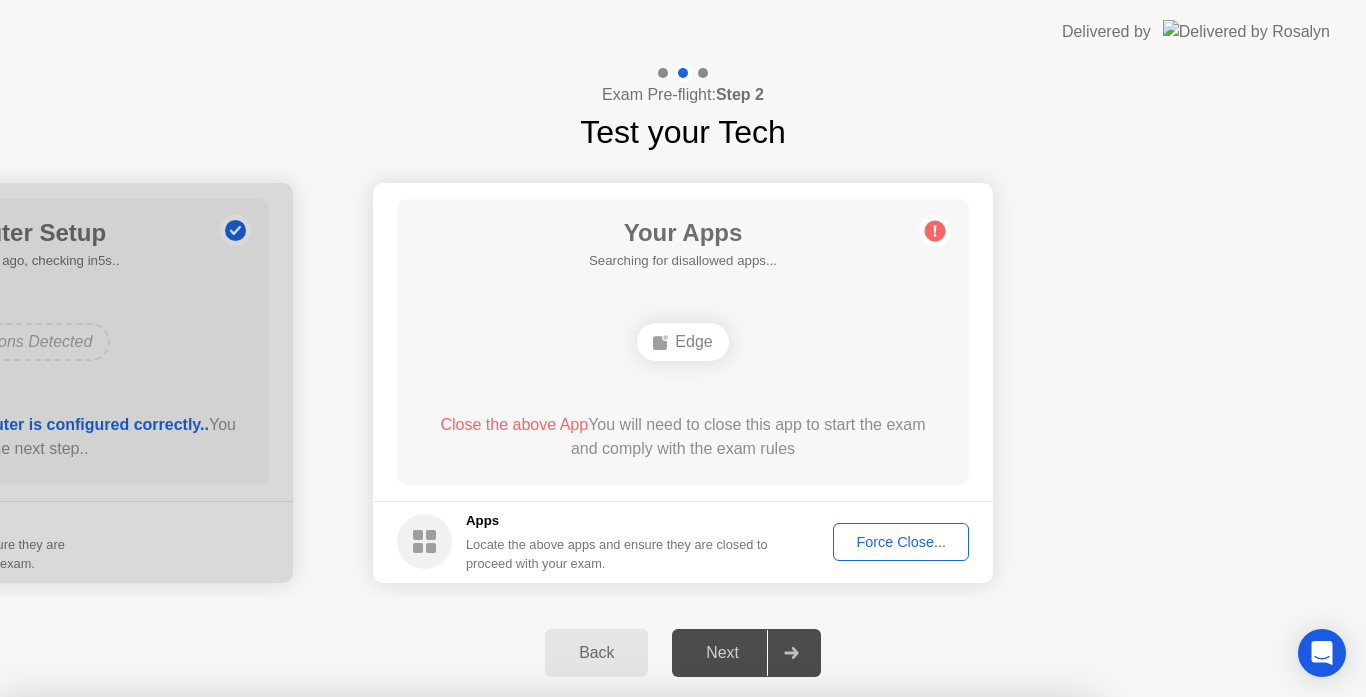 click on "Confirm" at bounding box center [613, 973] 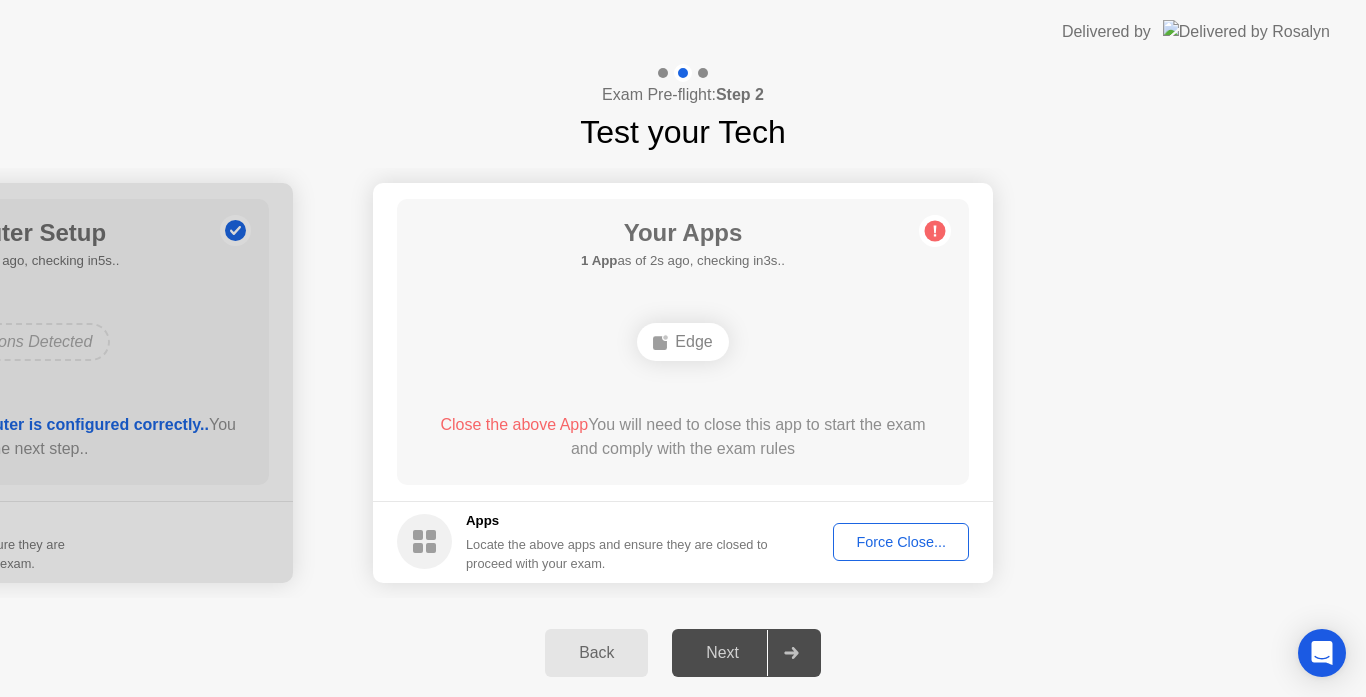 click on "Back" 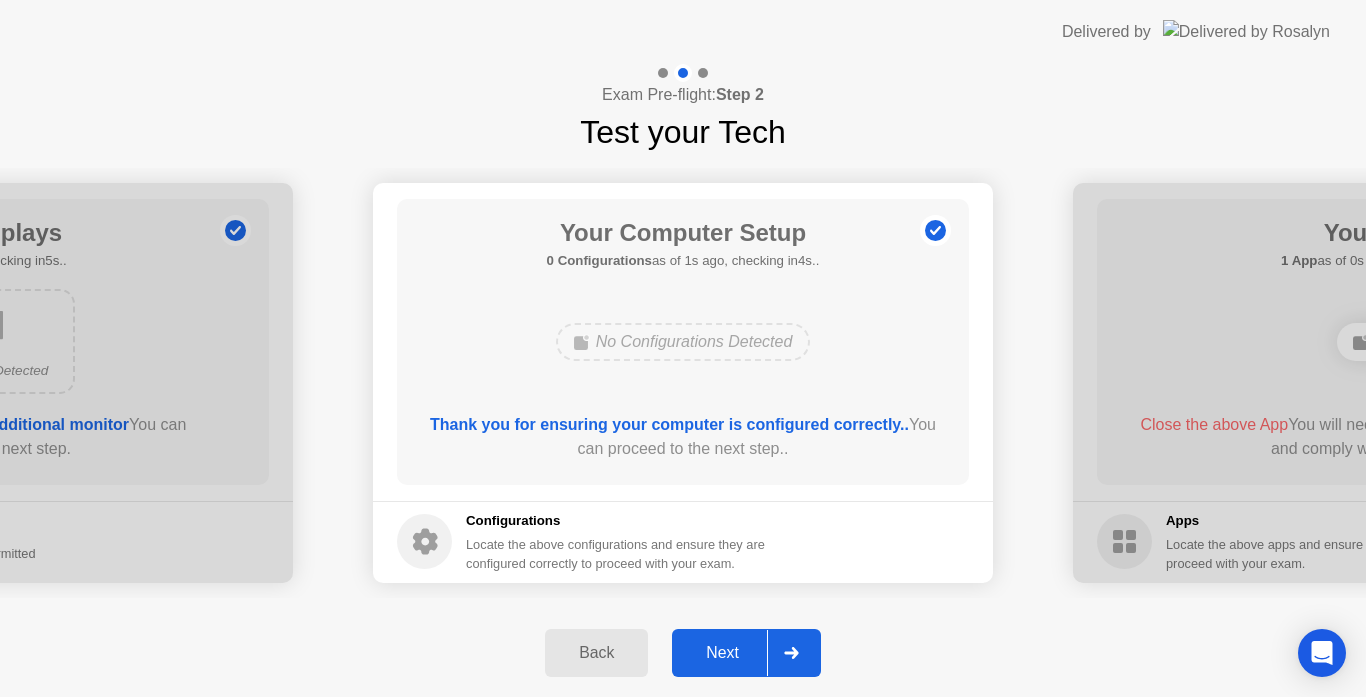 click on "Back" 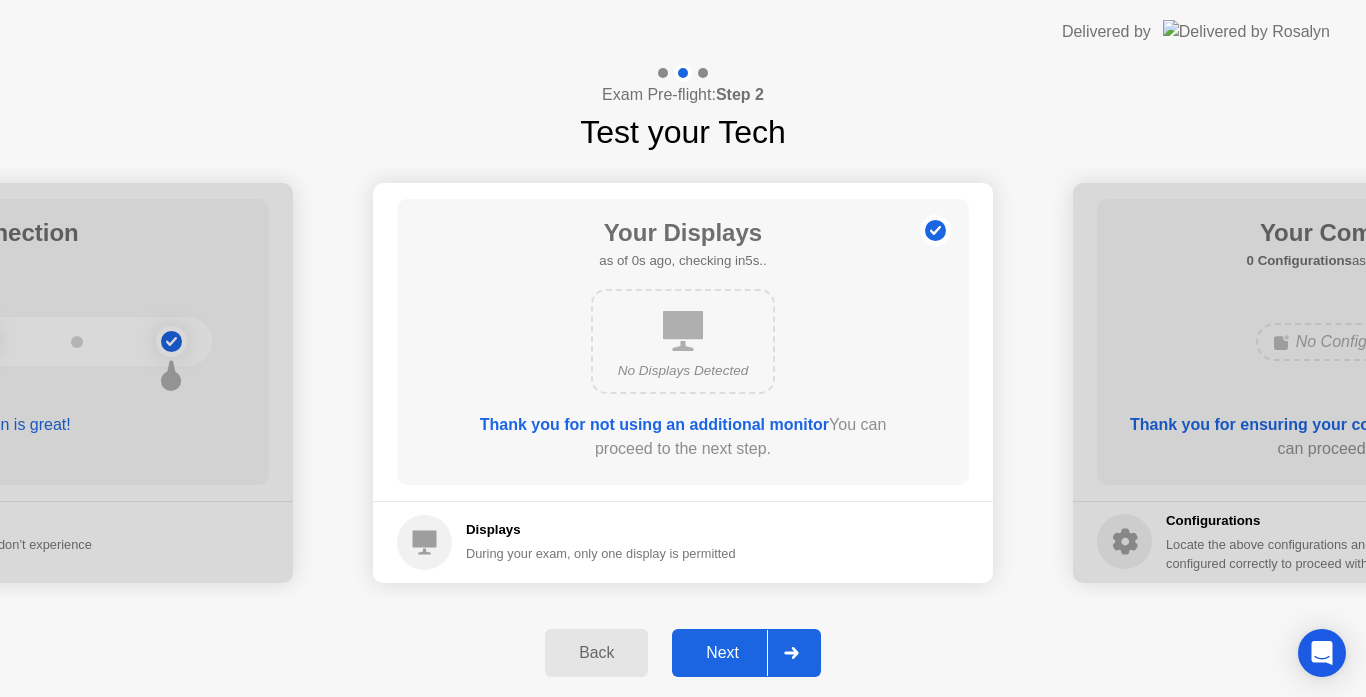 click on "Back" 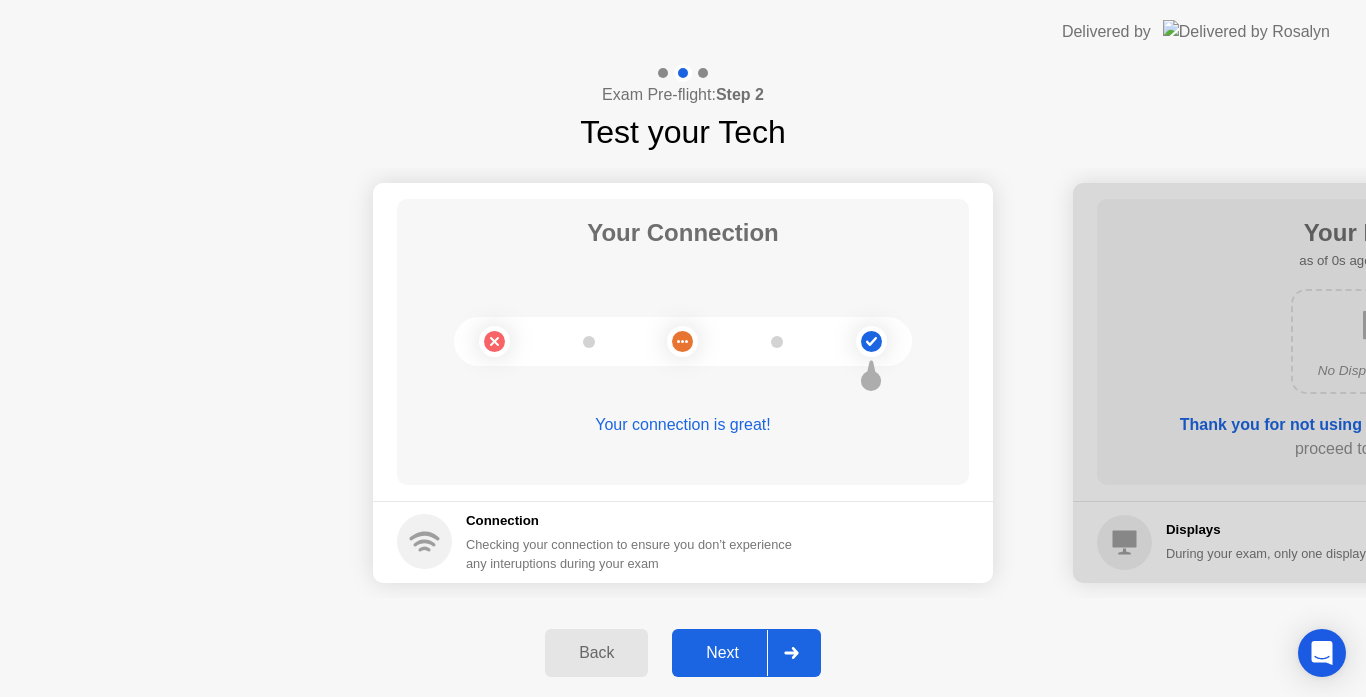 click on "Next" 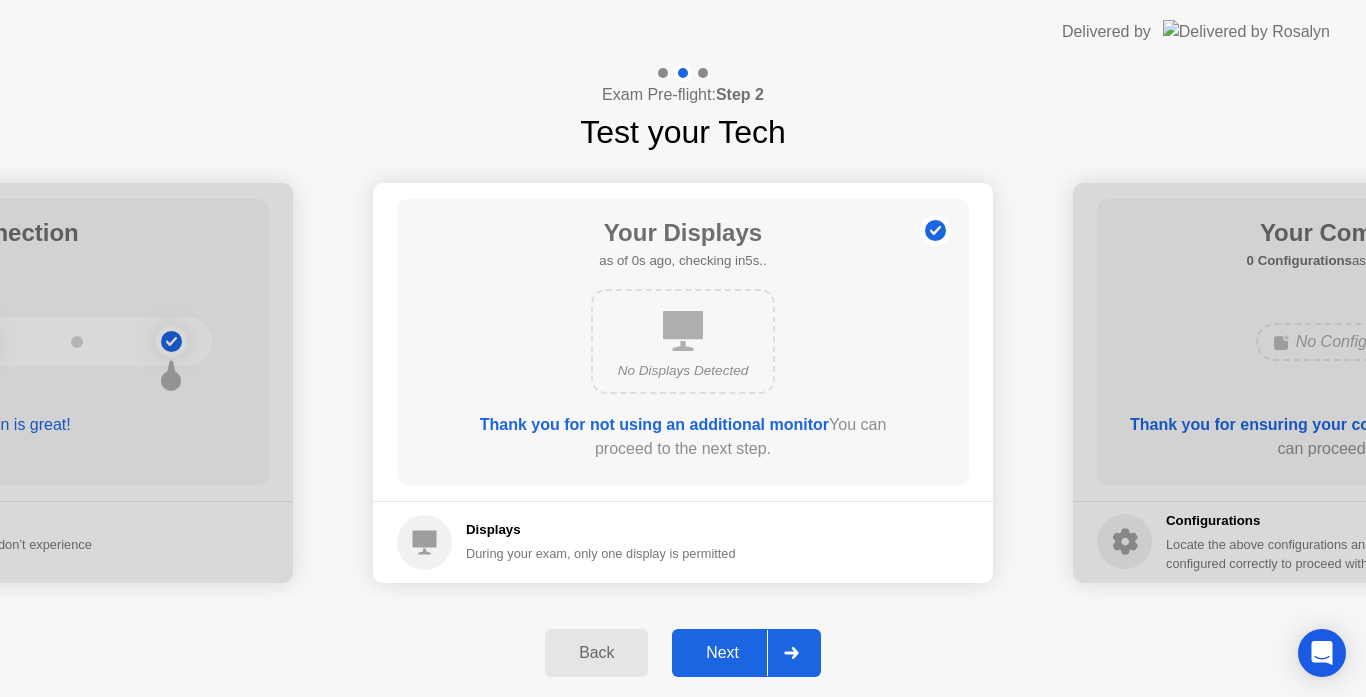 click on "Next" 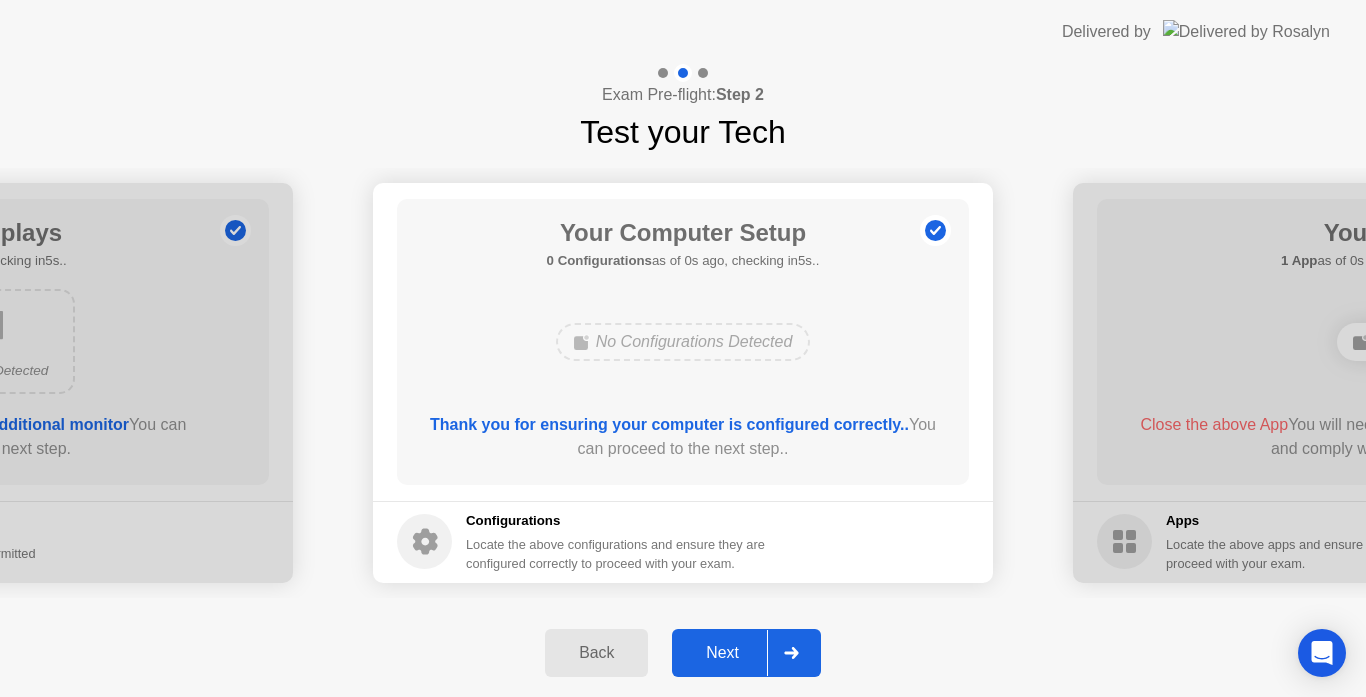 click on "Next" 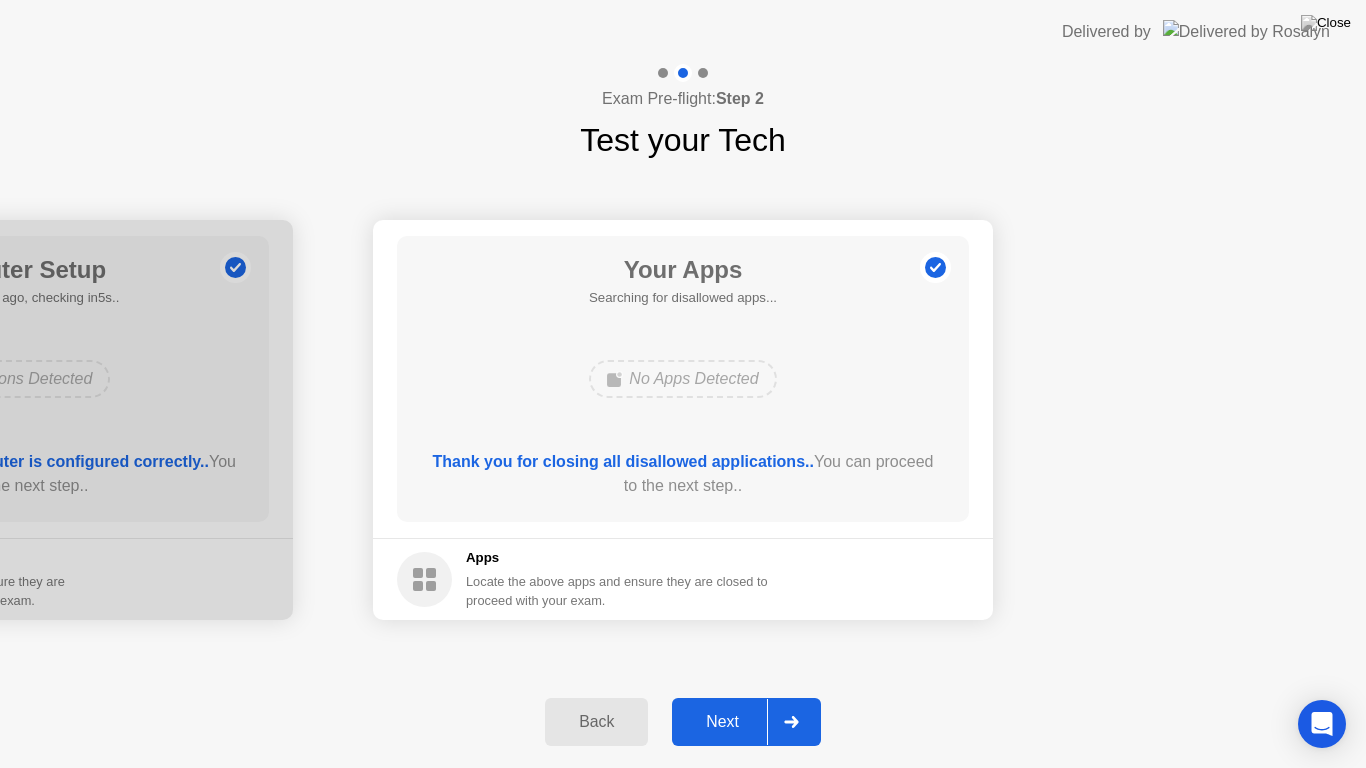 click on "Next" 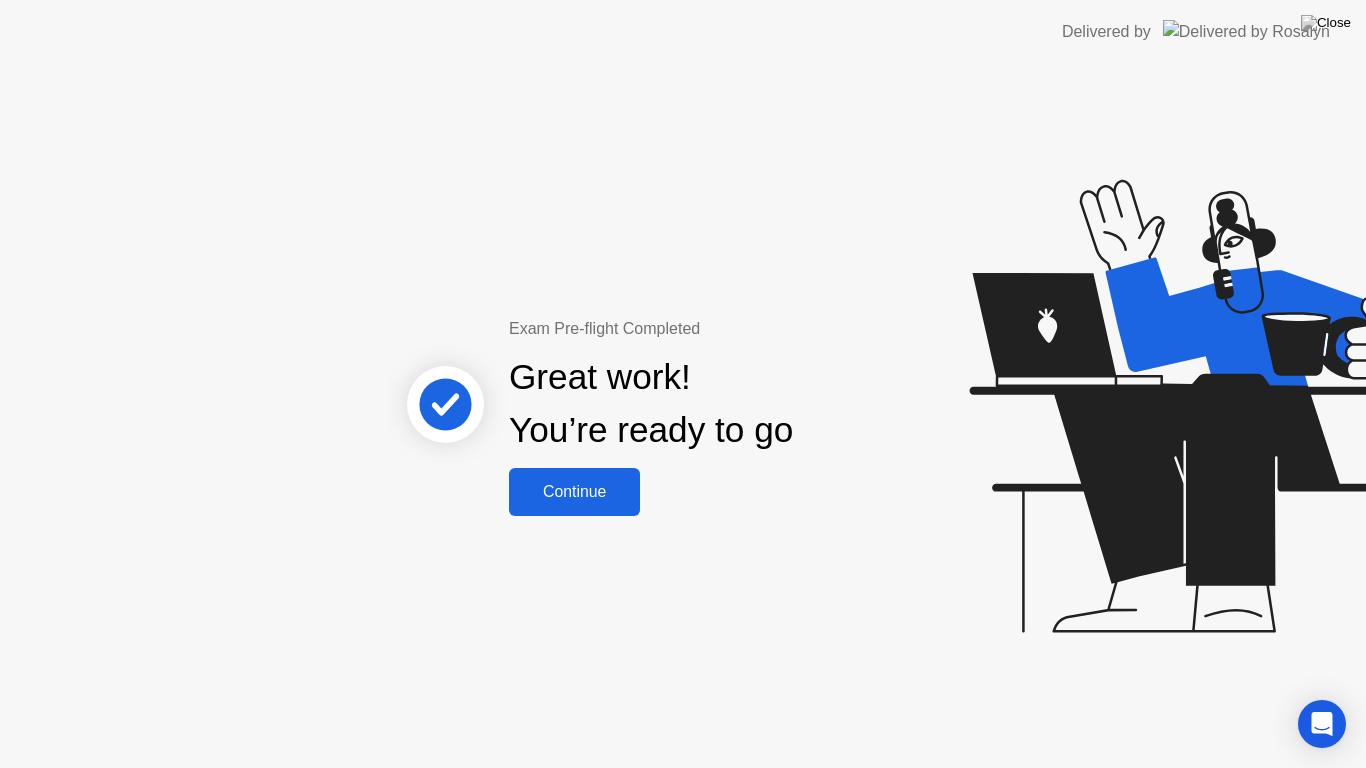 click on "Continue" 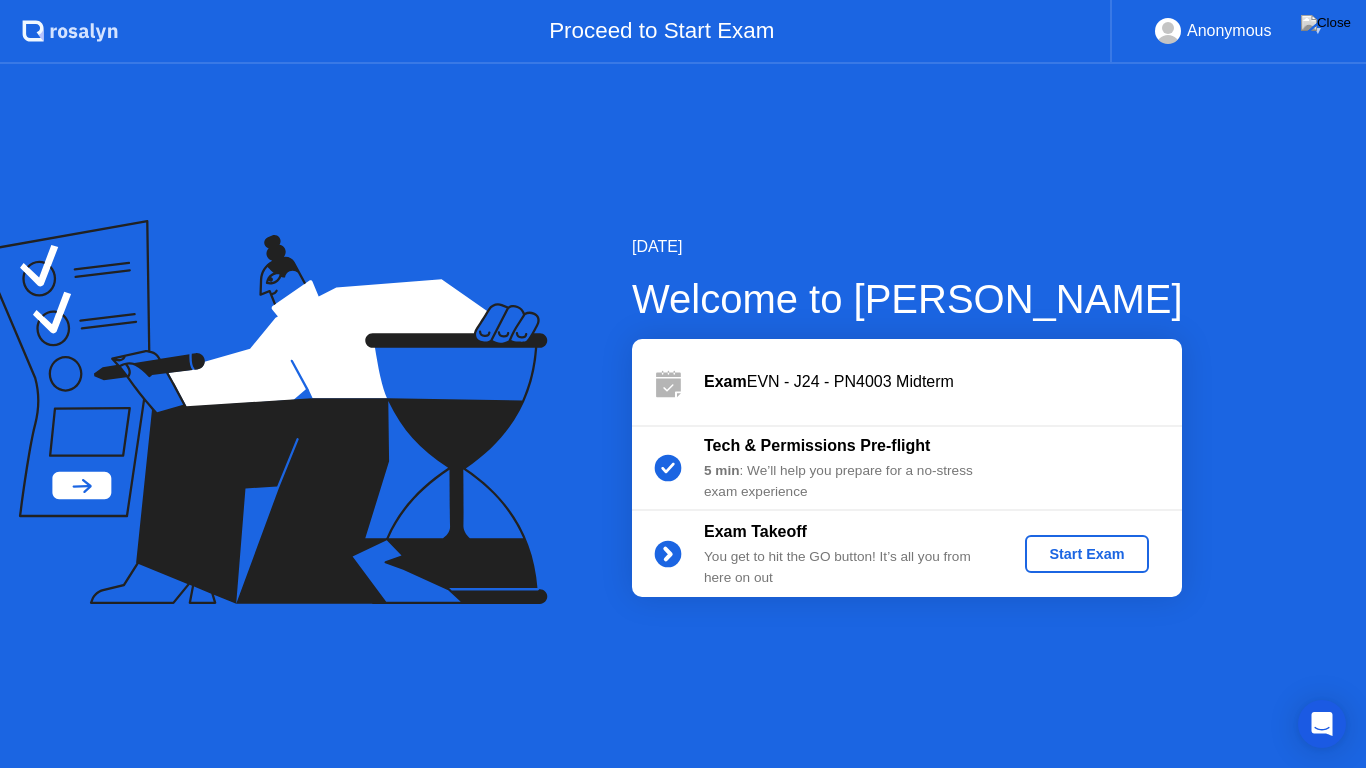 click on "Start Exam" 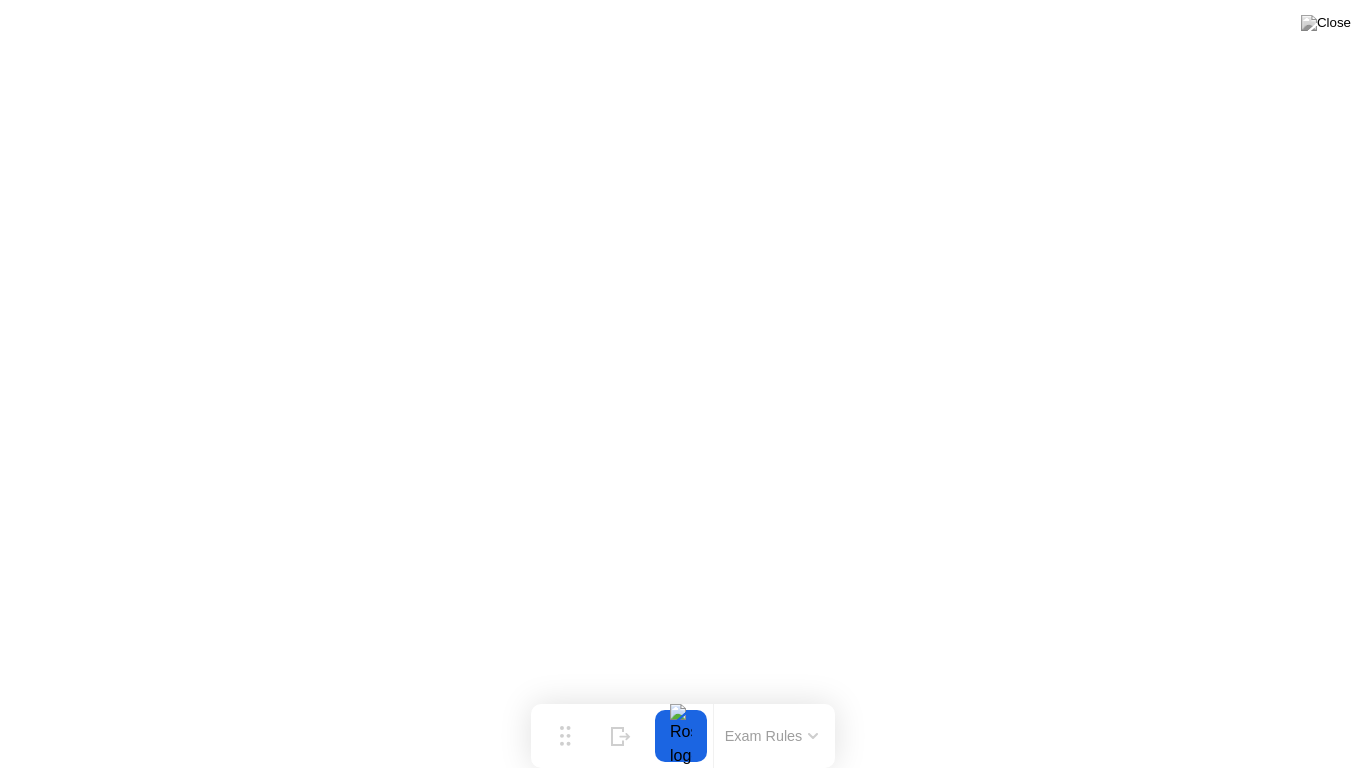 click on "Exam Rules" 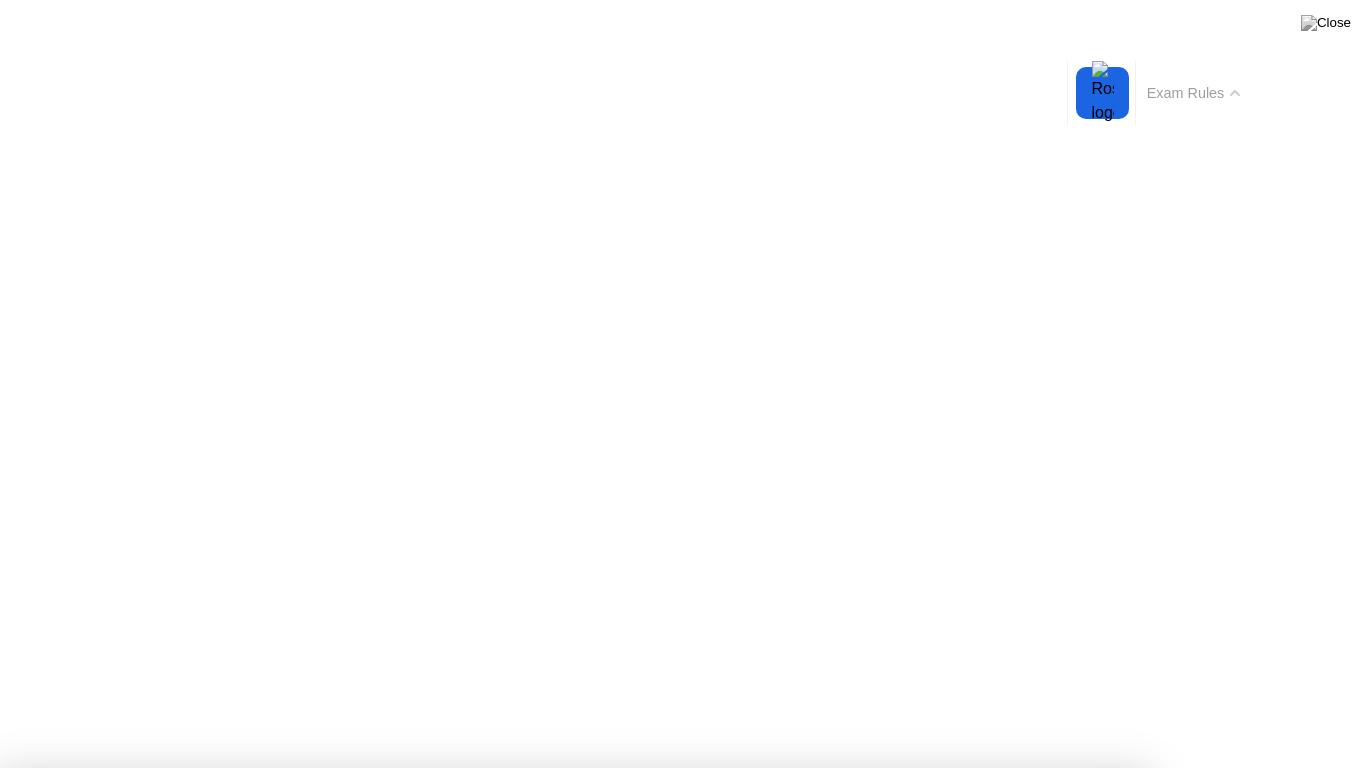 click on "Got it!" at bounding box center [574, 1375] 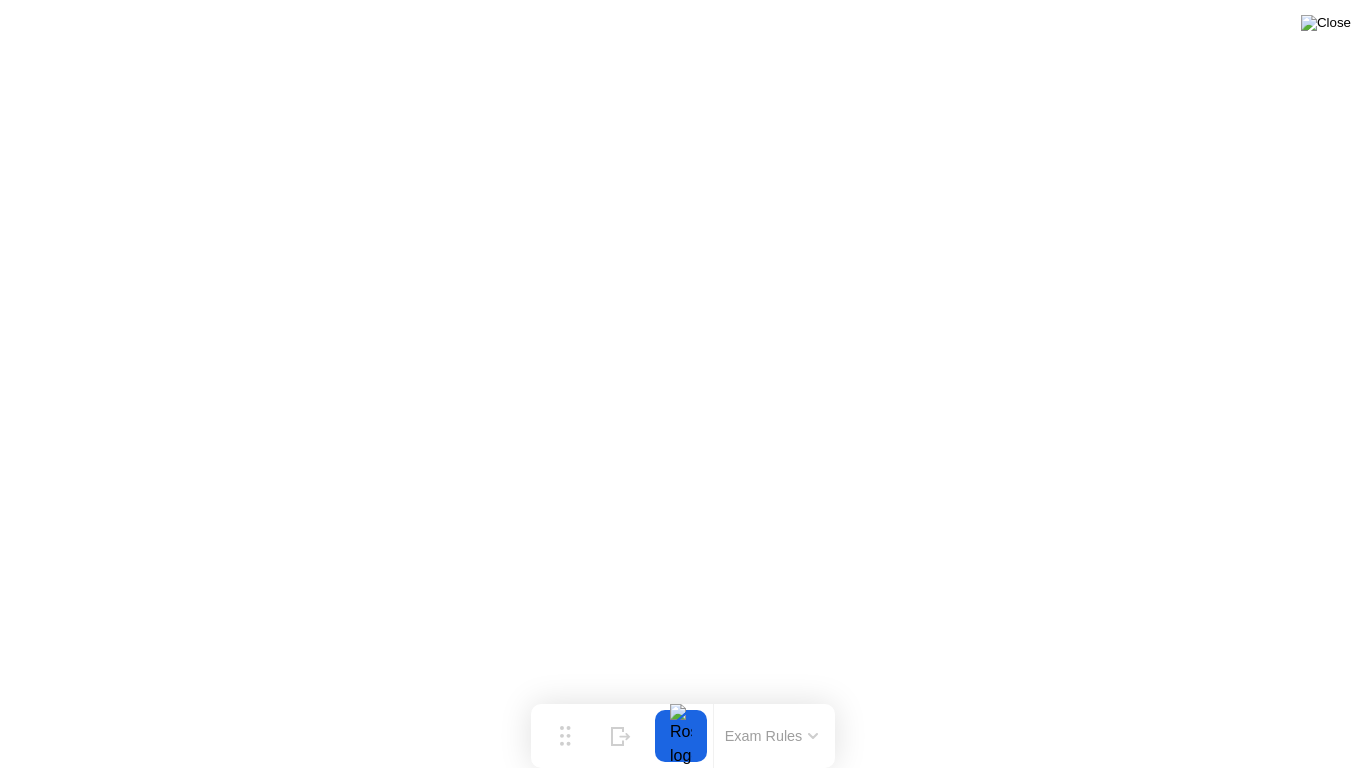 click at bounding box center (1326, 23) 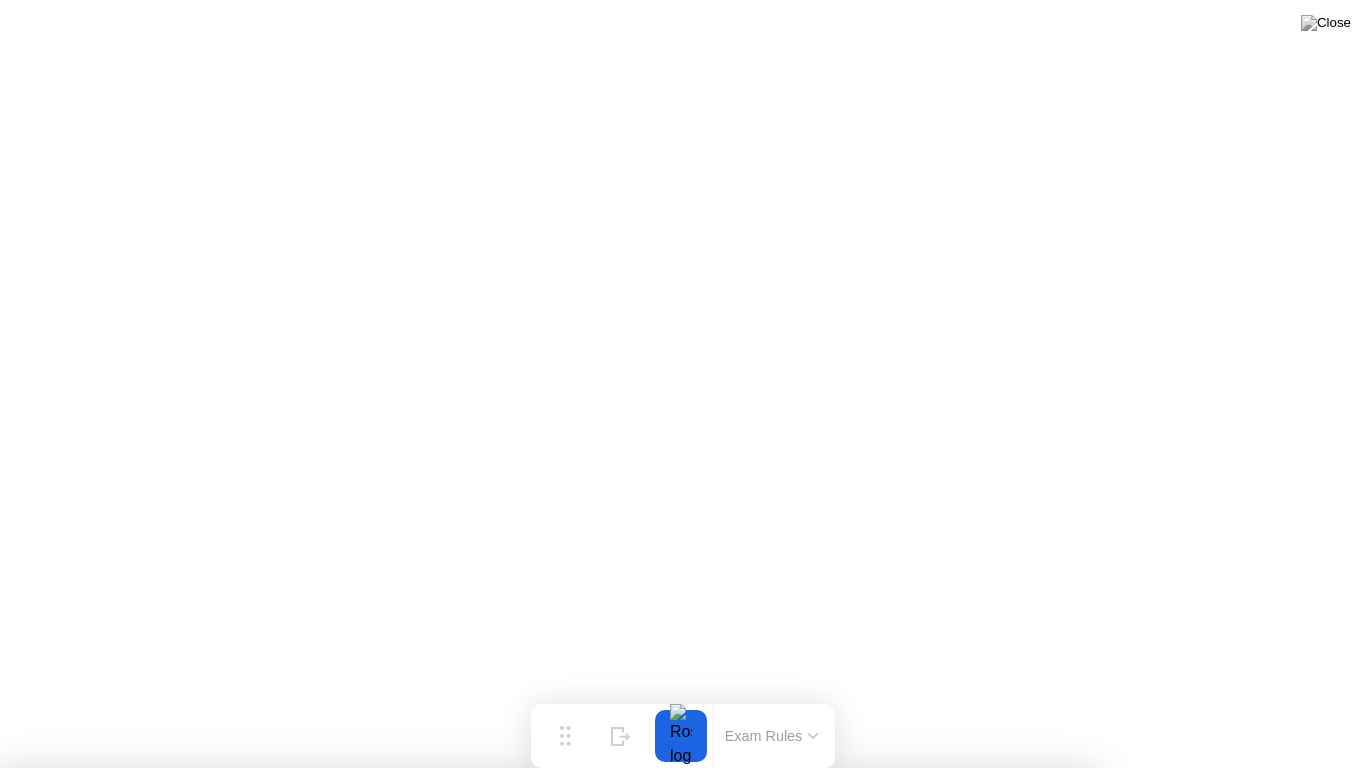 click on "No" at bounding box center [594, 881] 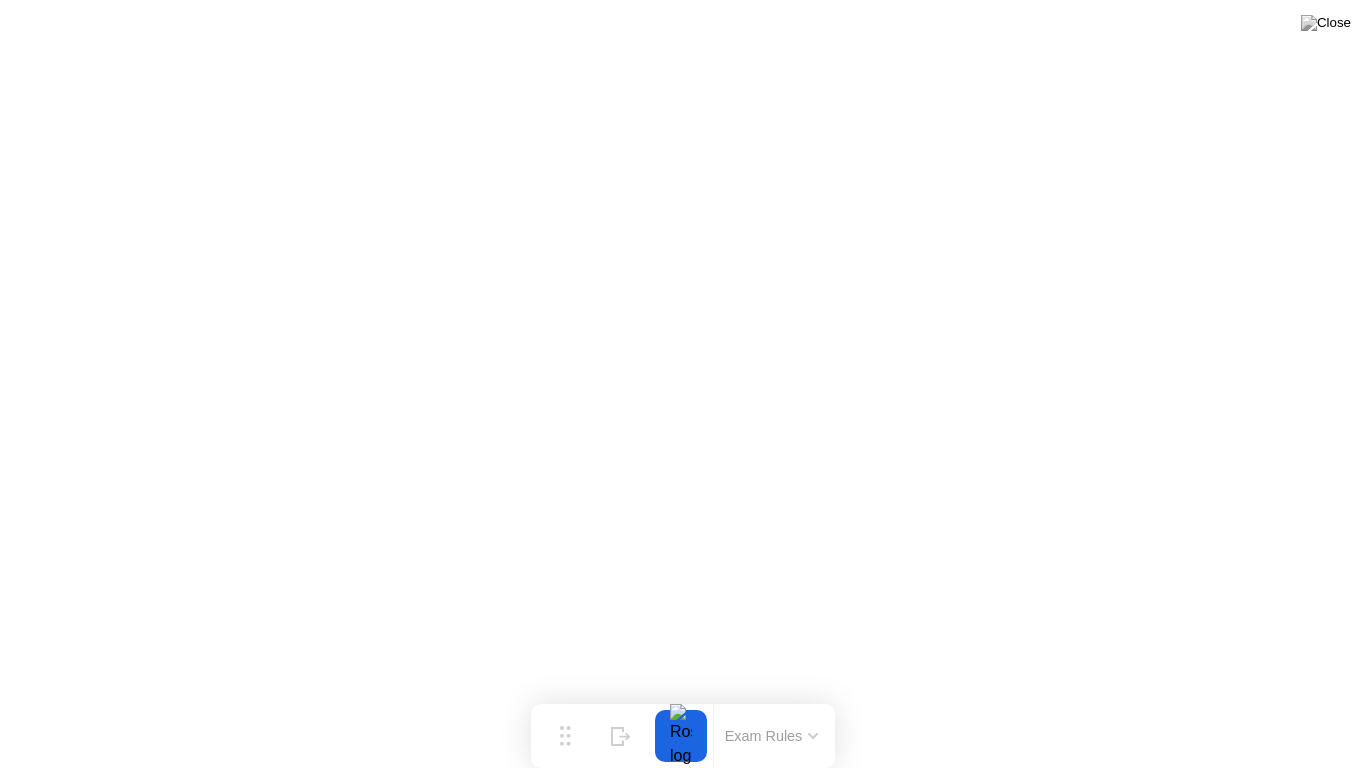 click at bounding box center (1326, 23) 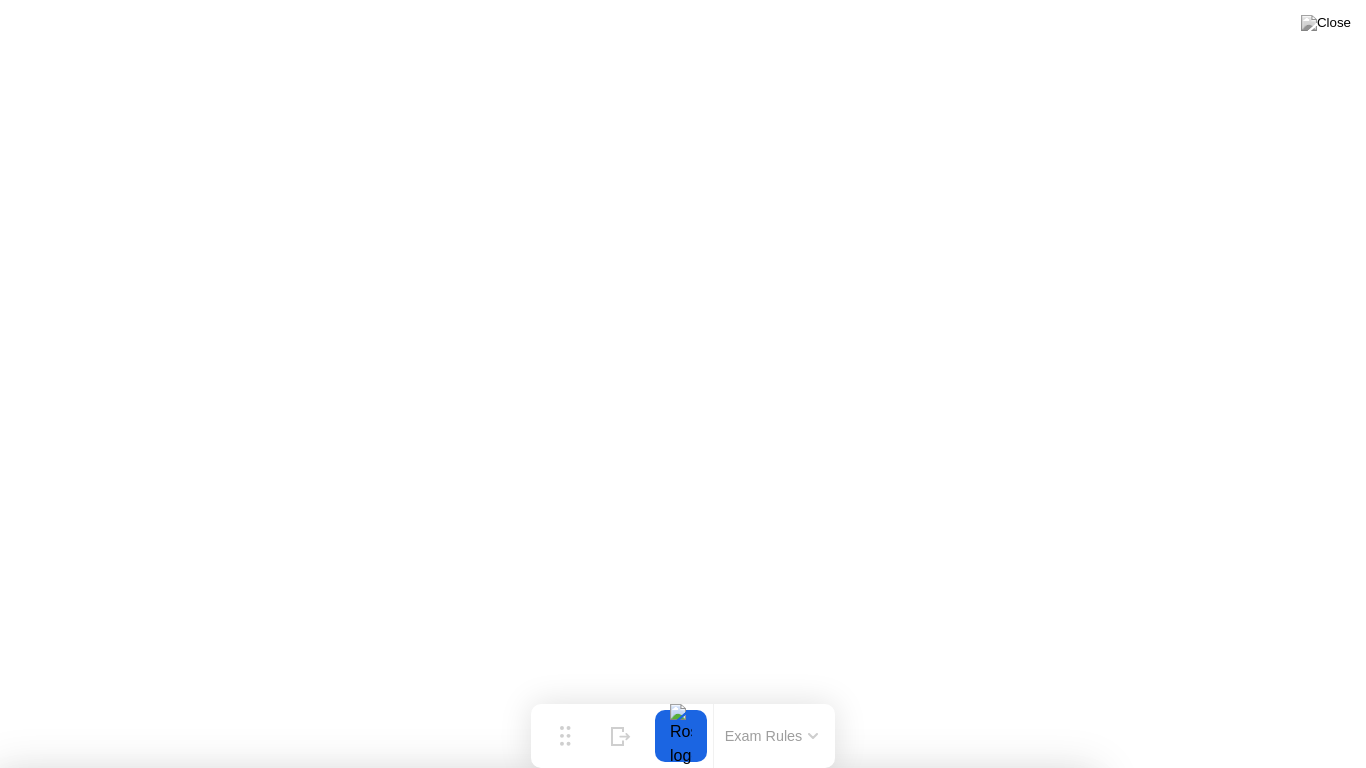click on "No" at bounding box center (594, 881) 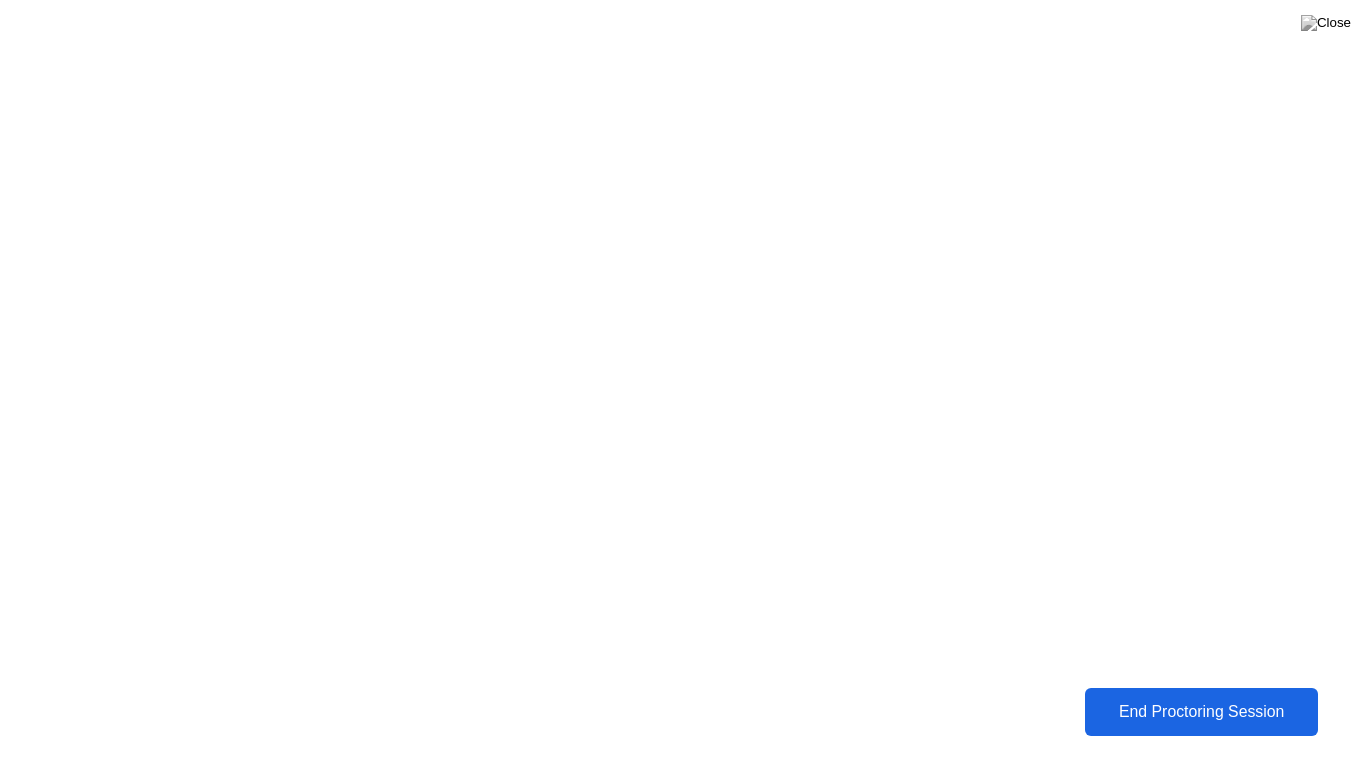 click on "End Proctoring Session" 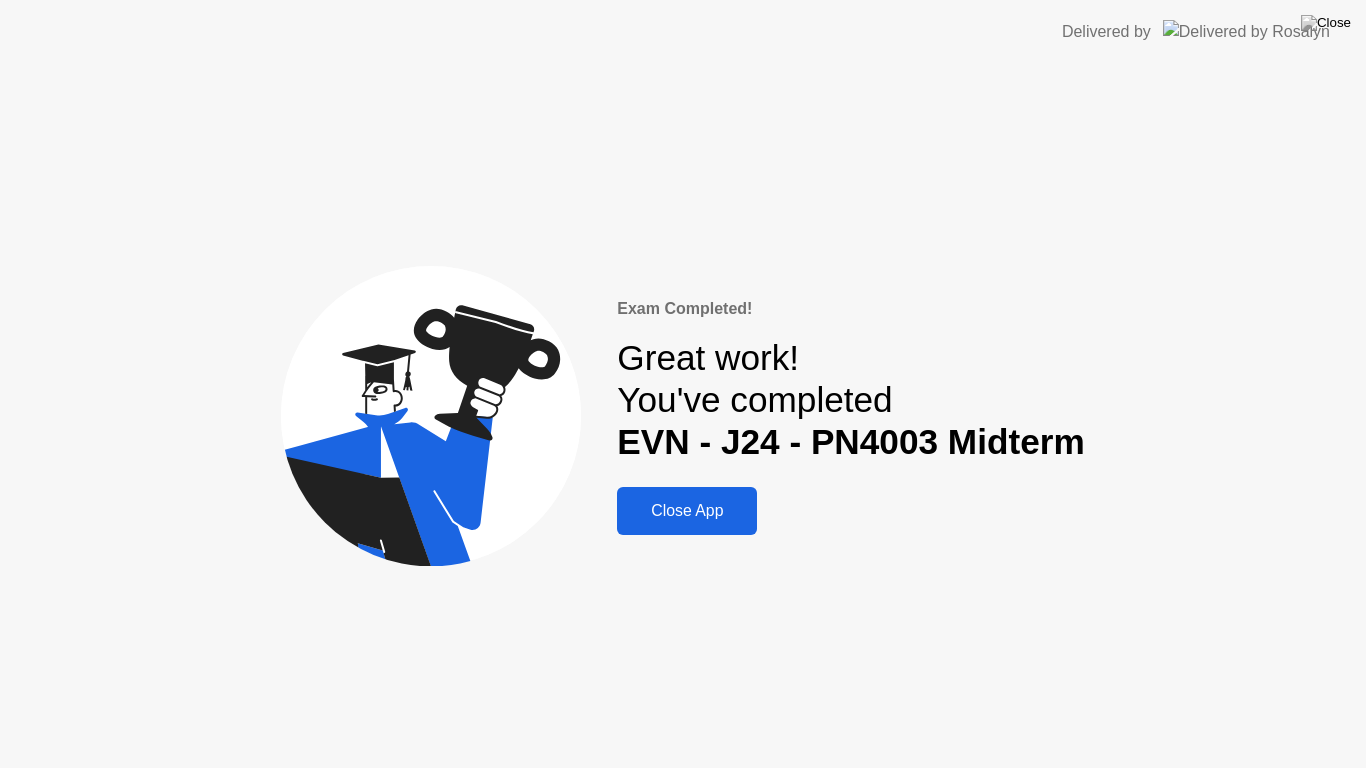 click on "Close App" 